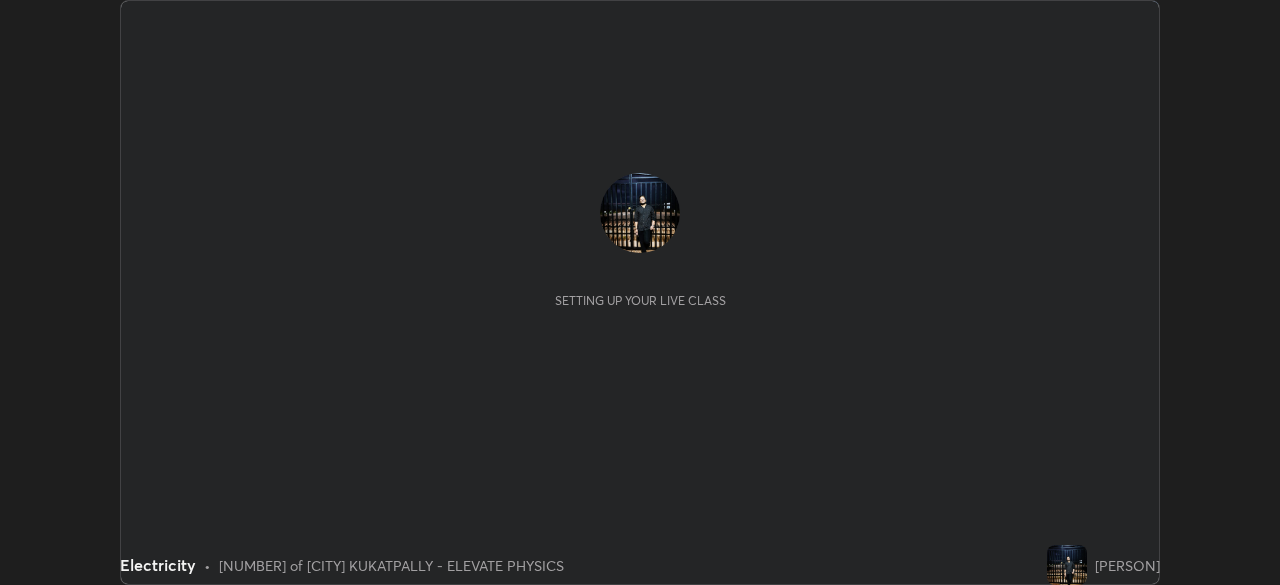 scroll, scrollTop: 0, scrollLeft: 0, axis: both 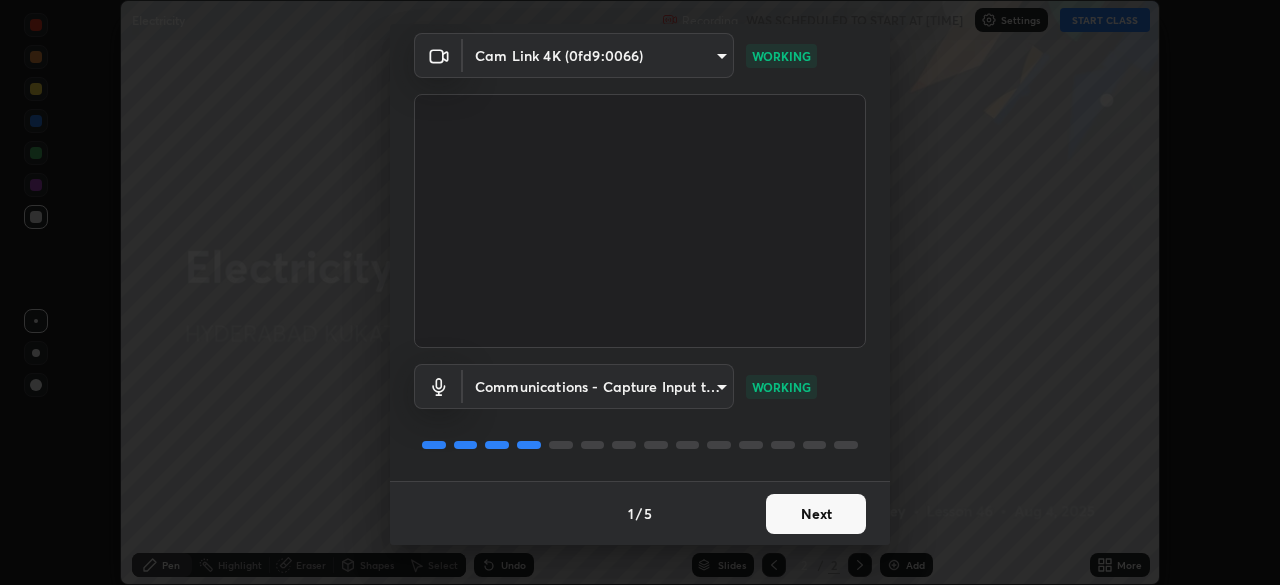 click on "Next" at bounding box center (816, 514) 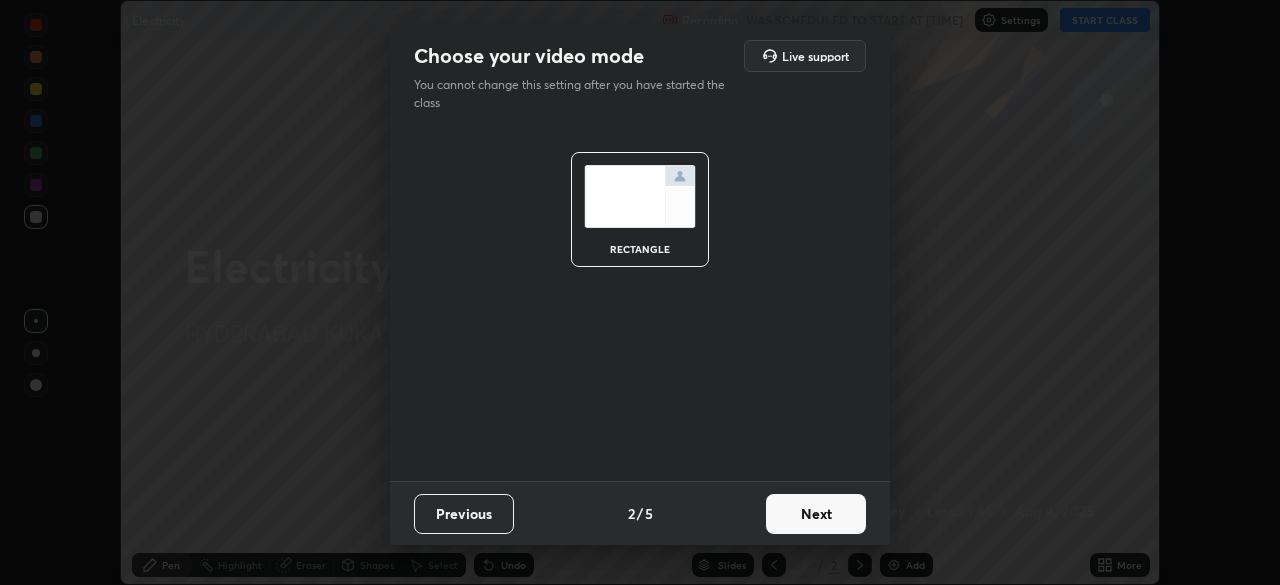 scroll, scrollTop: 0, scrollLeft: 0, axis: both 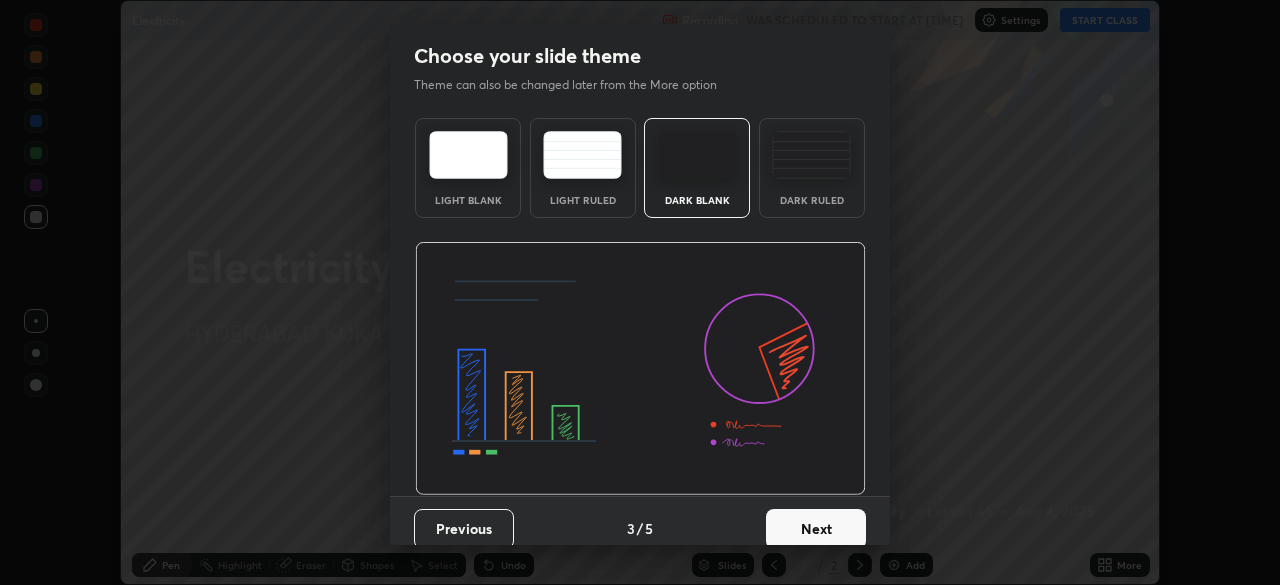 click on "Next" at bounding box center [816, 529] 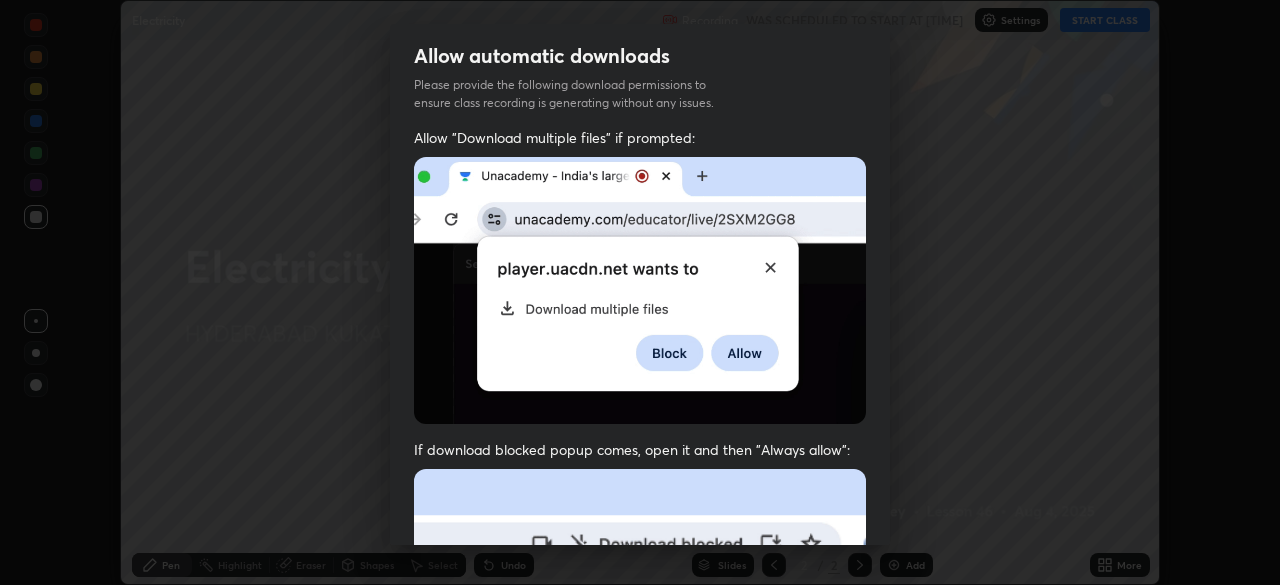 click on "Previous 5 / 5 Done" at bounding box center [640, 1002] 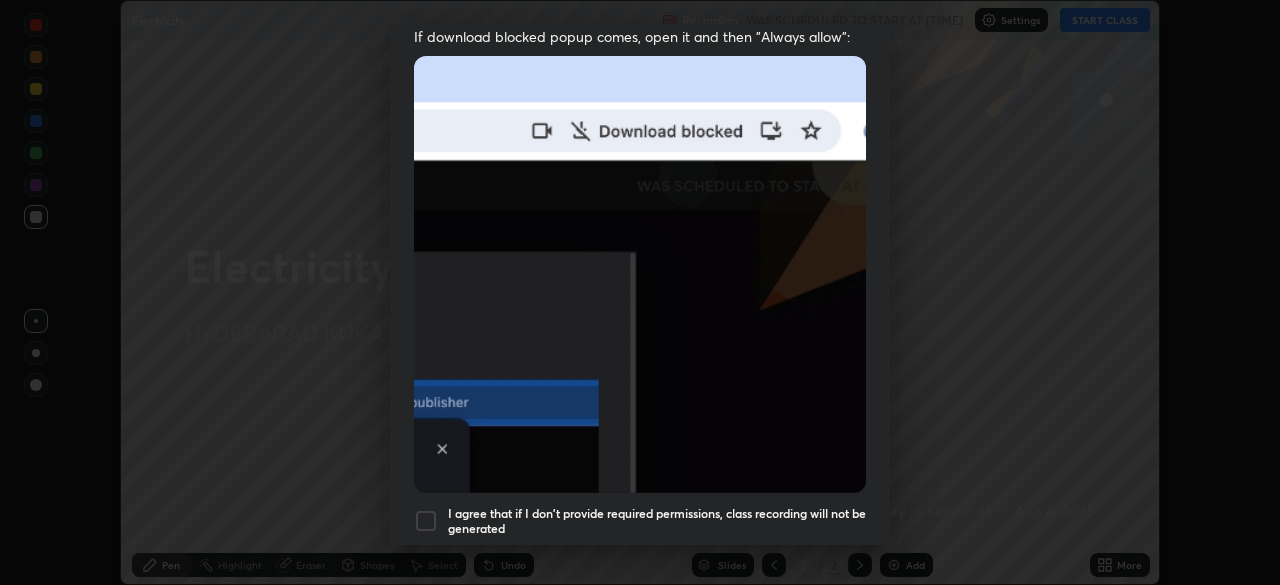 scroll, scrollTop: 429, scrollLeft: 0, axis: vertical 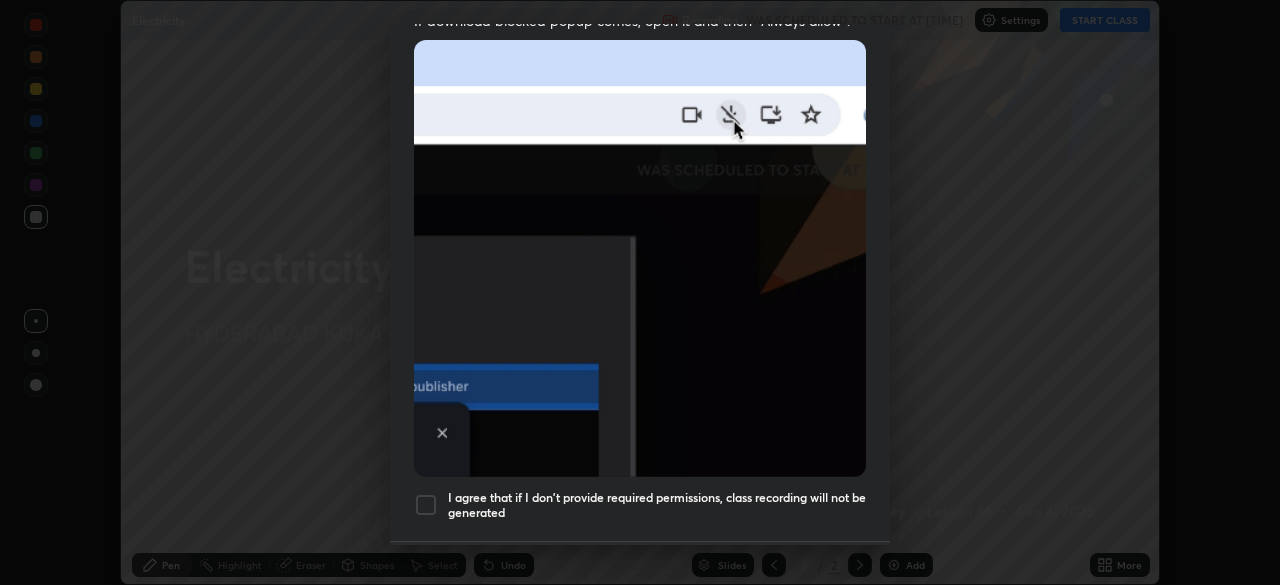 click at bounding box center [426, 505] 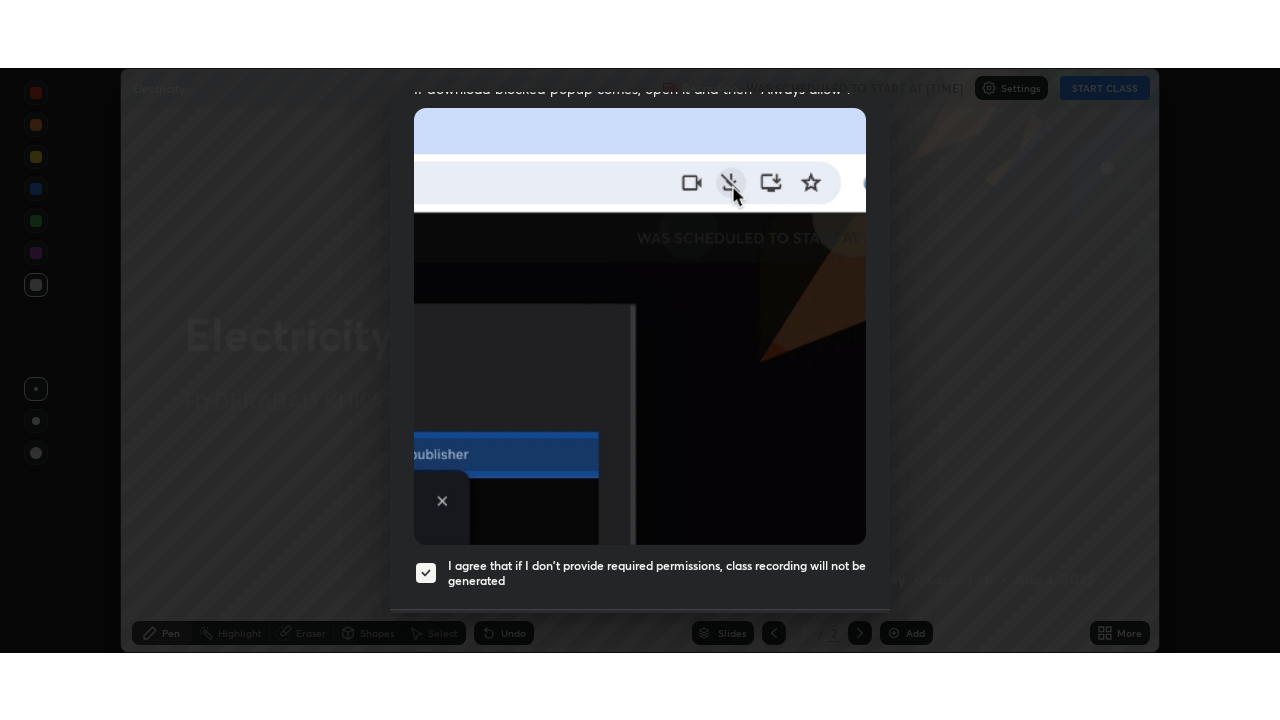 scroll, scrollTop: 479, scrollLeft: 0, axis: vertical 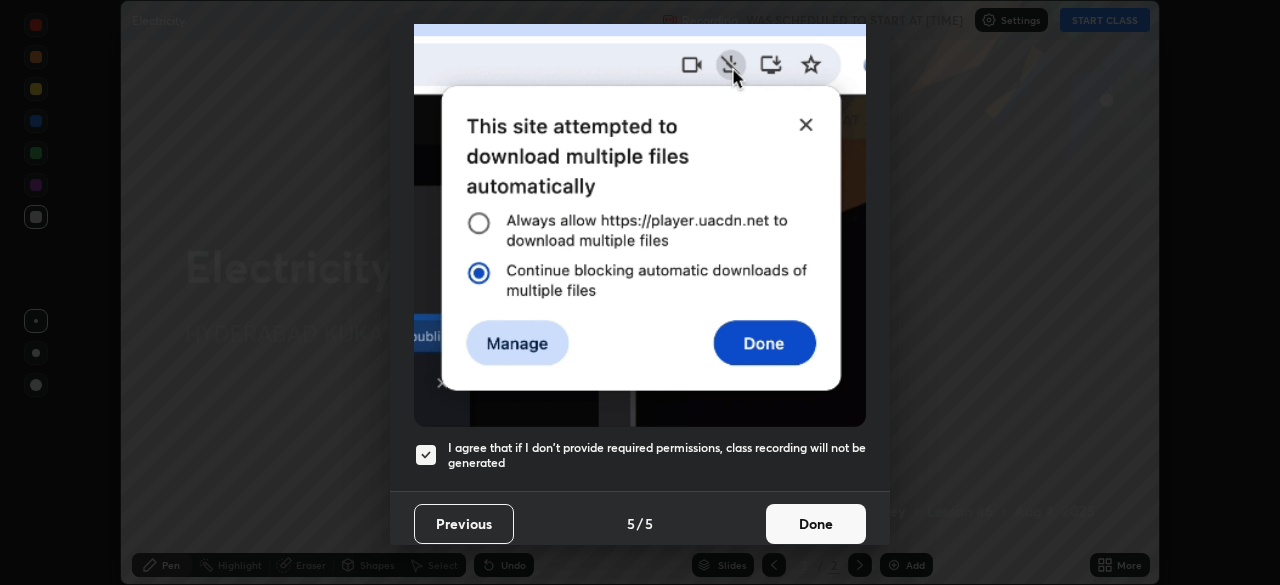 click on "Done" at bounding box center [816, 524] 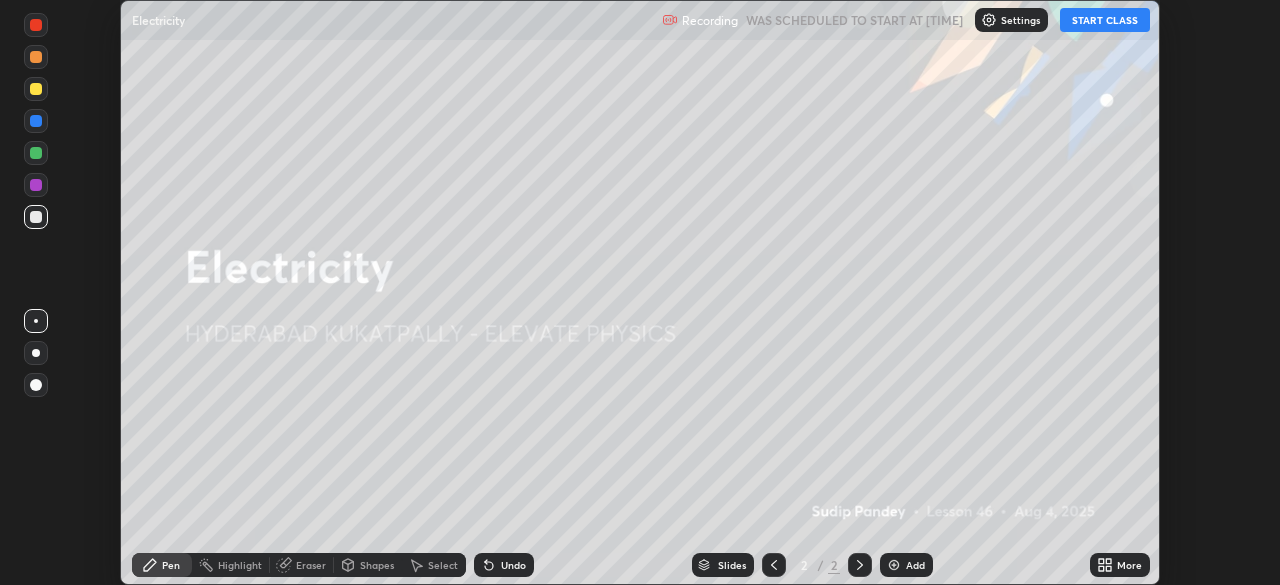 click on "START CLASS" at bounding box center (1105, 20) 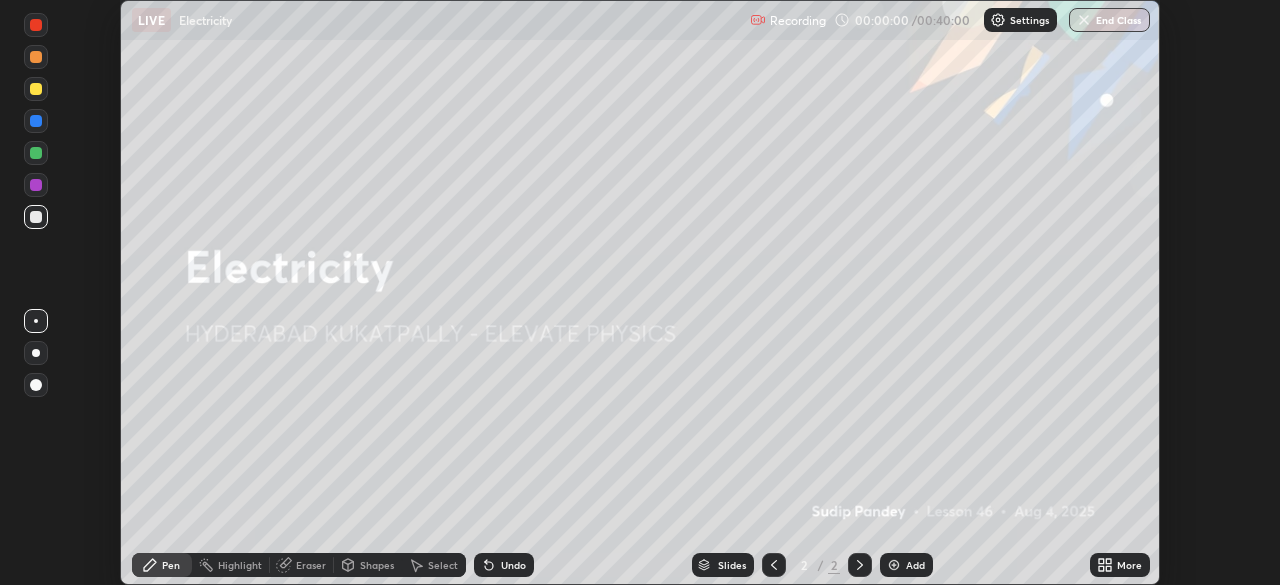 click 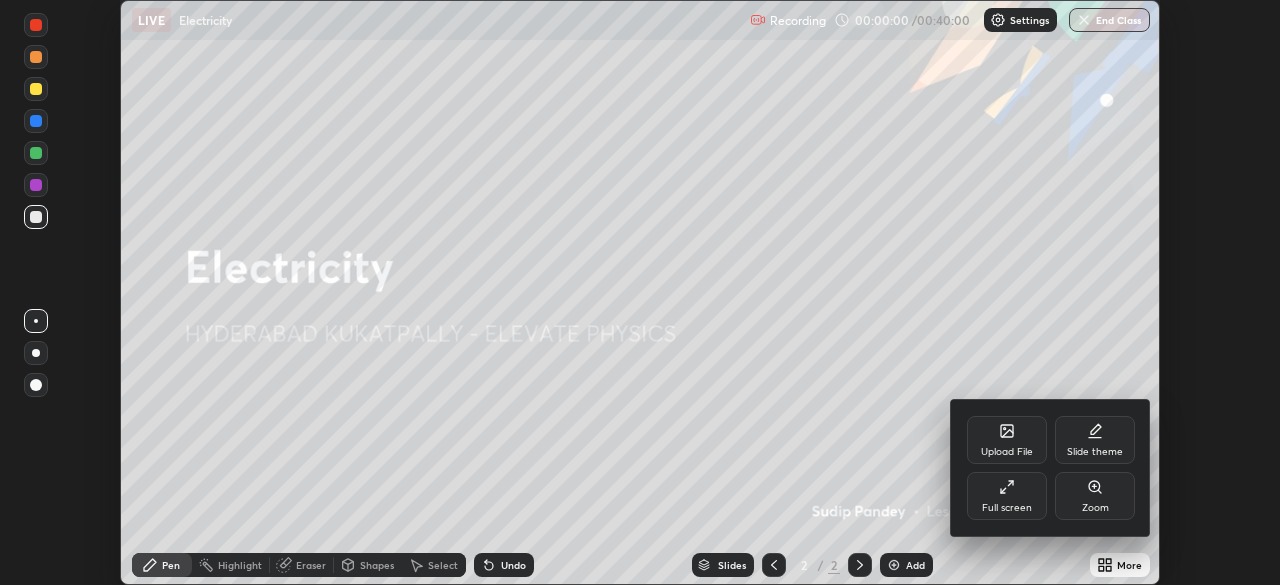 click on "Full screen" at bounding box center (1007, 496) 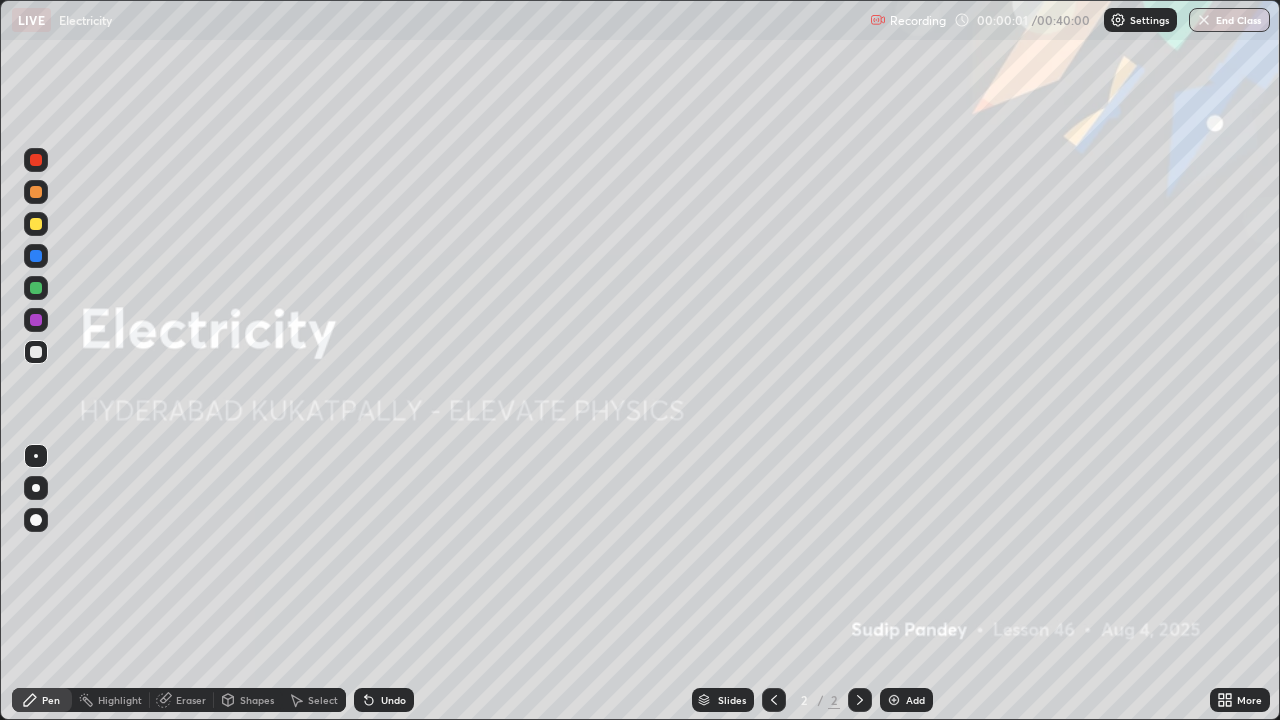 scroll, scrollTop: 99280, scrollLeft: 98720, axis: both 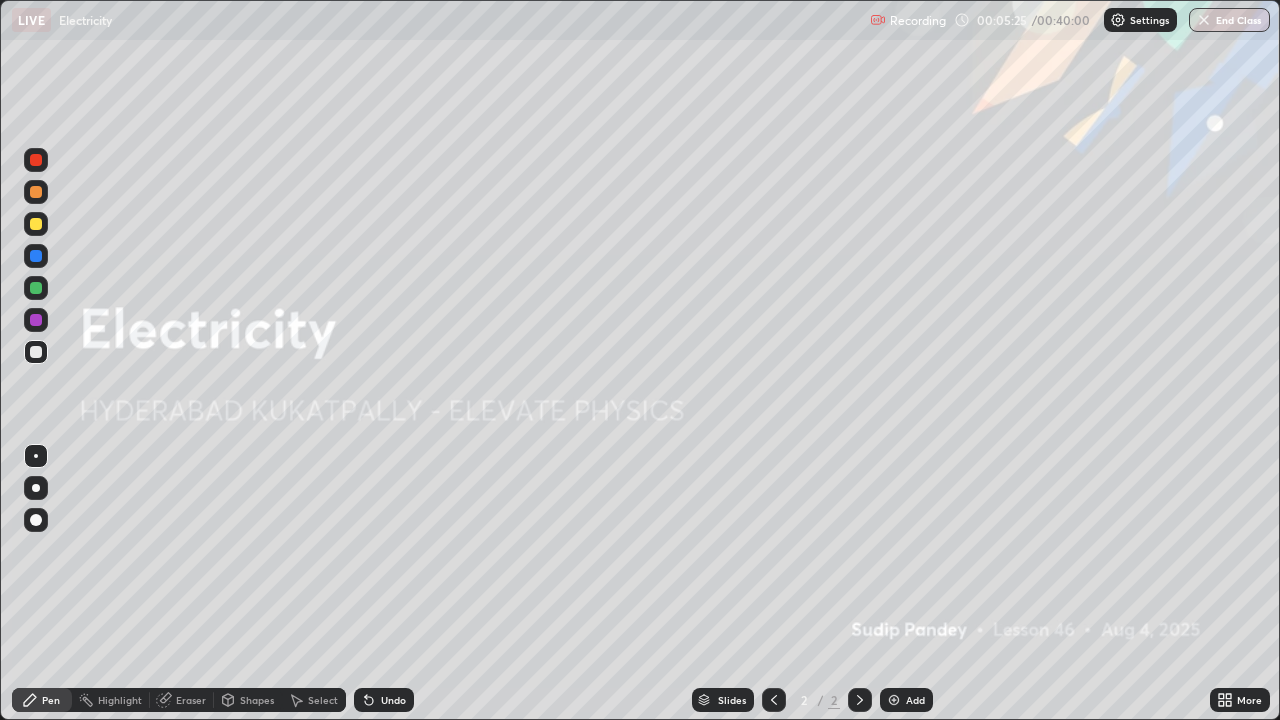 click at bounding box center (894, 700) 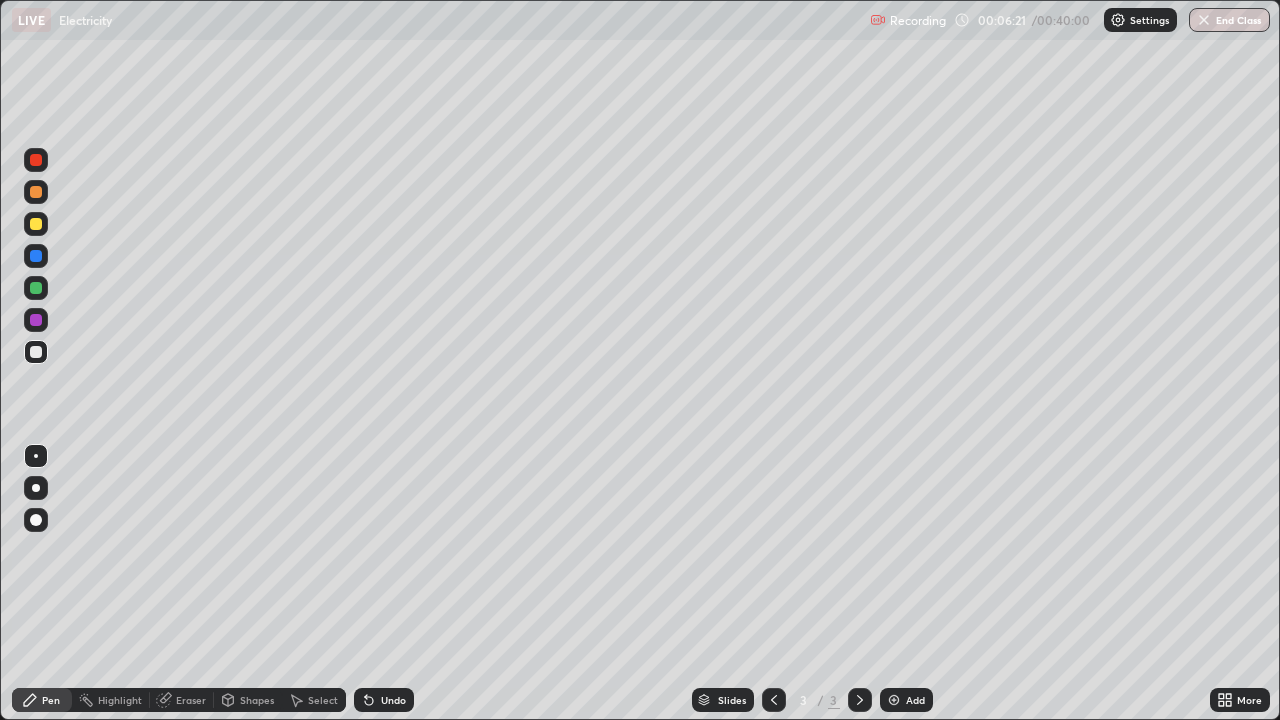 click at bounding box center [36, 224] 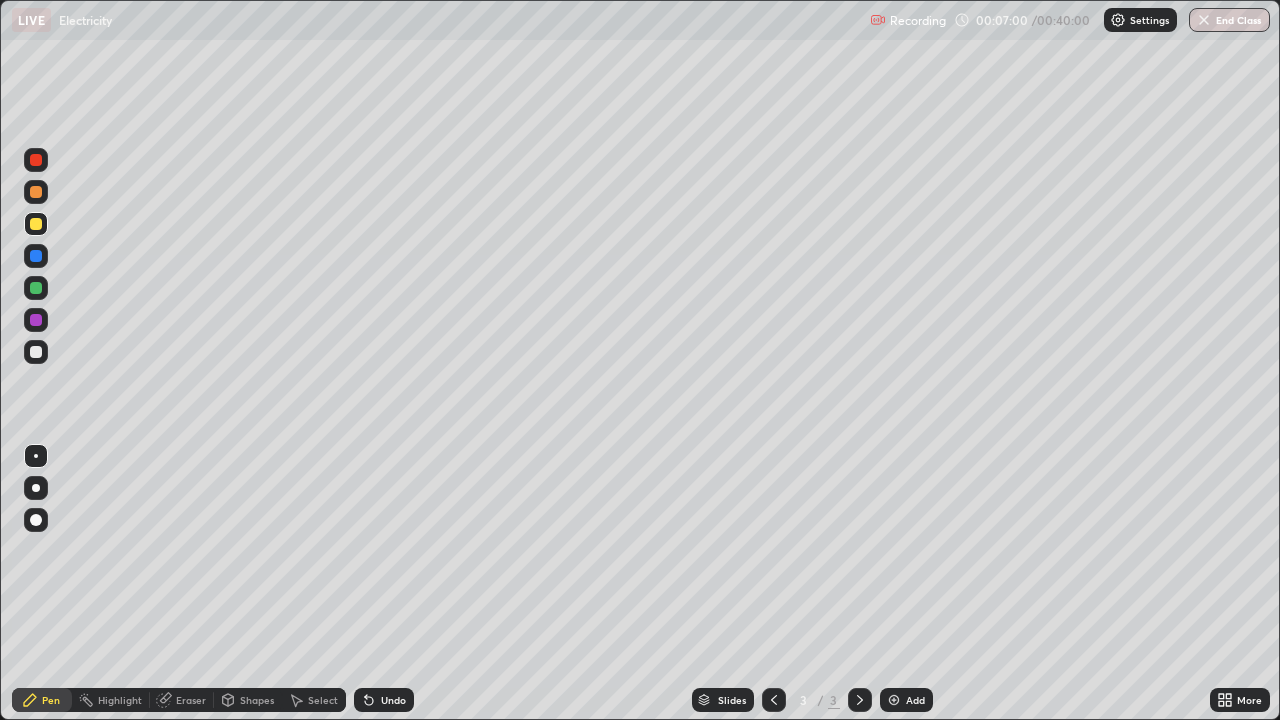 click on "Undo" at bounding box center [393, 700] 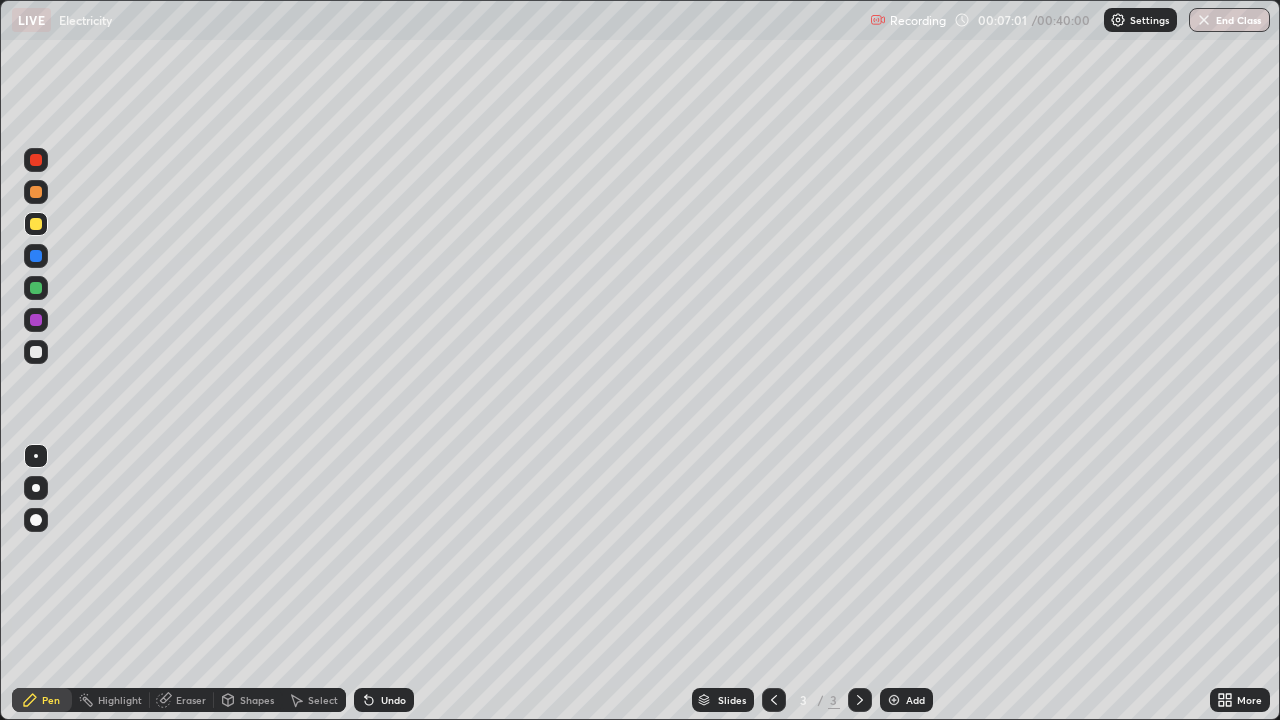 click on "Undo" at bounding box center (393, 700) 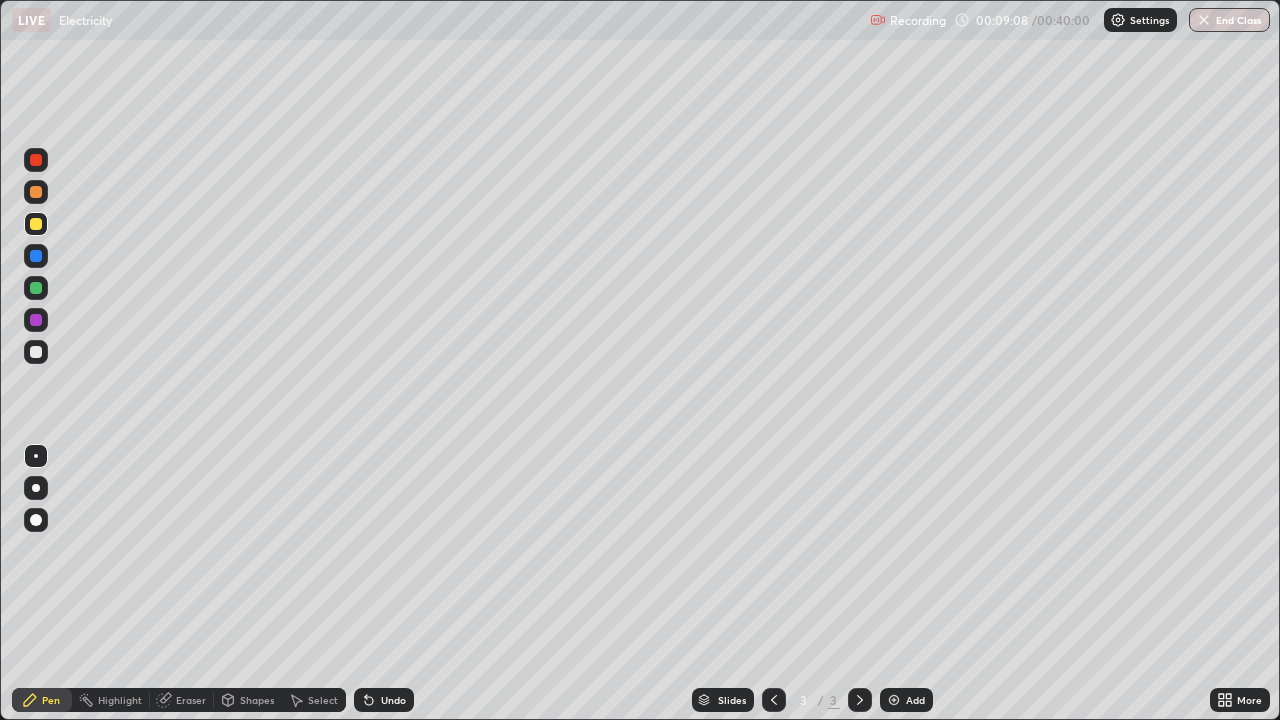 click at bounding box center (36, 160) 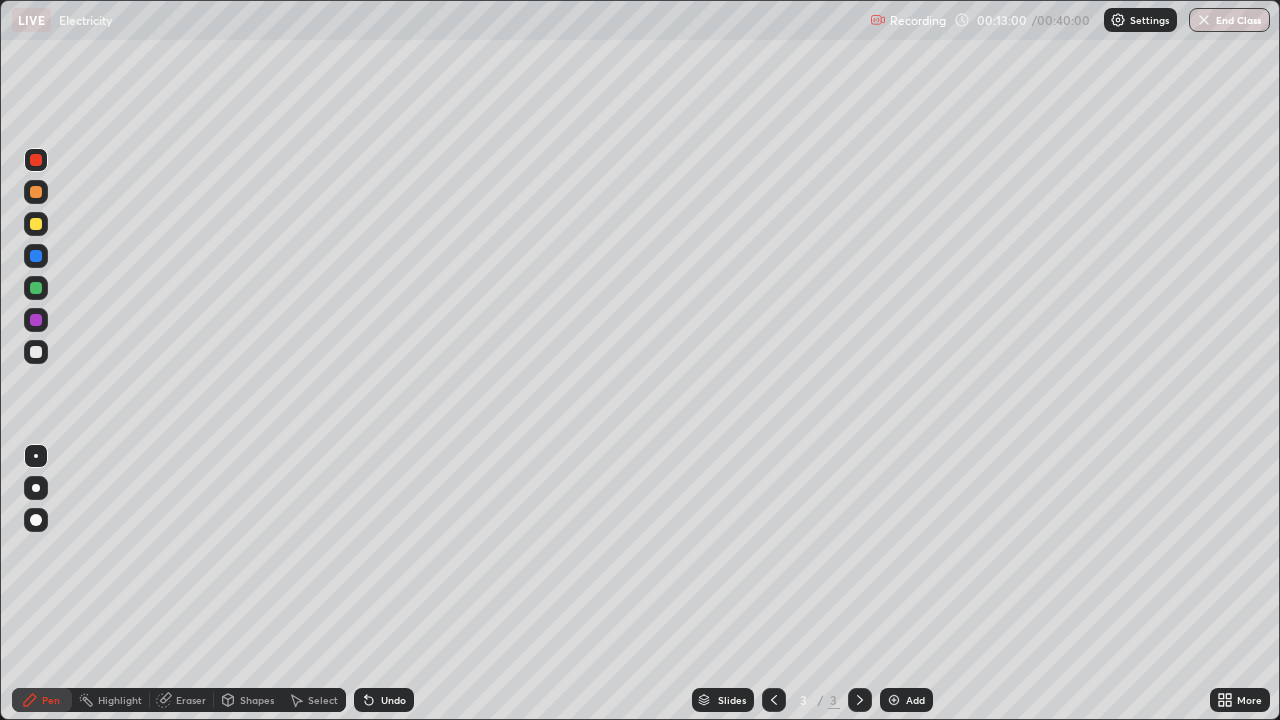click at bounding box center [36, 320] 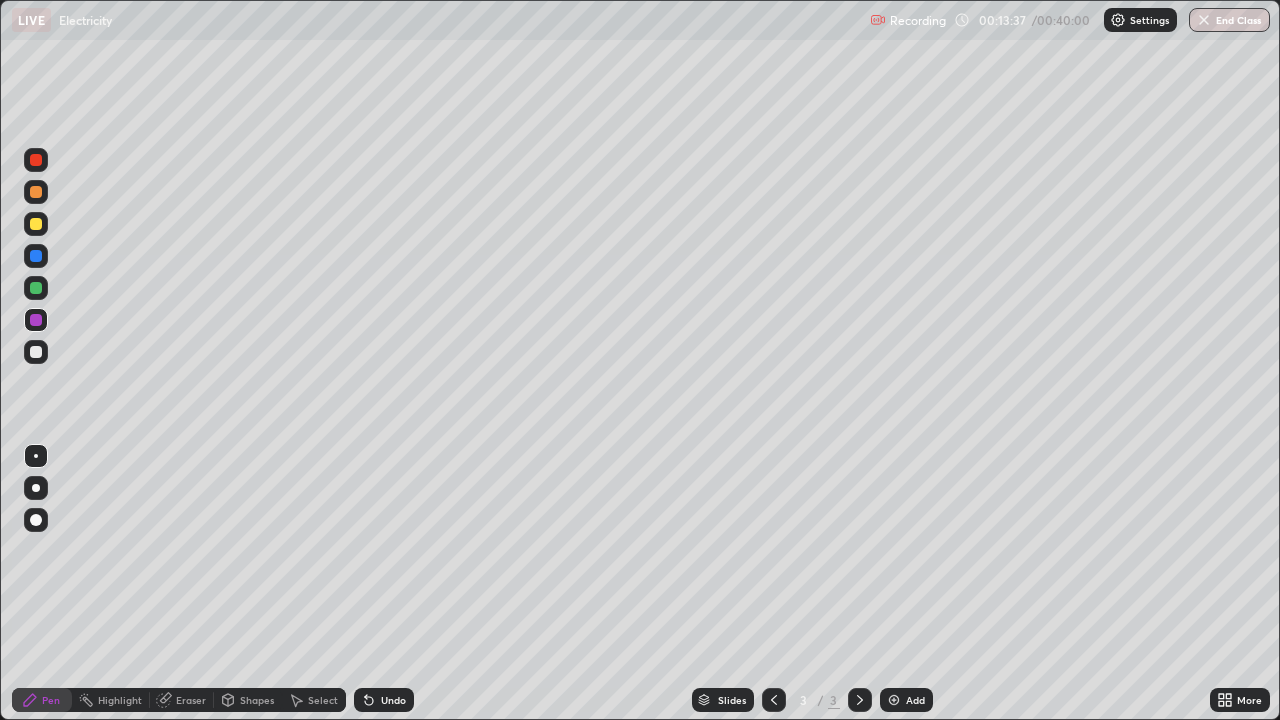 click at bounding box center [36, 224] 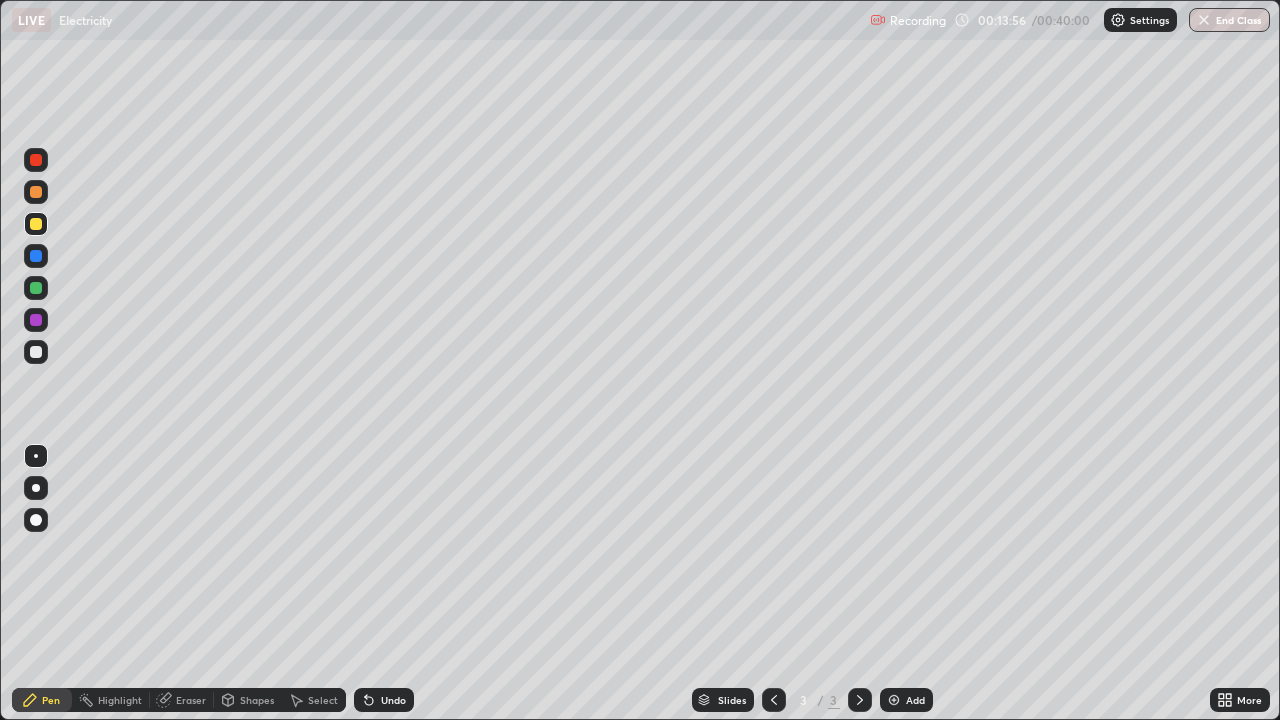 click at bounding box center [36, 288] 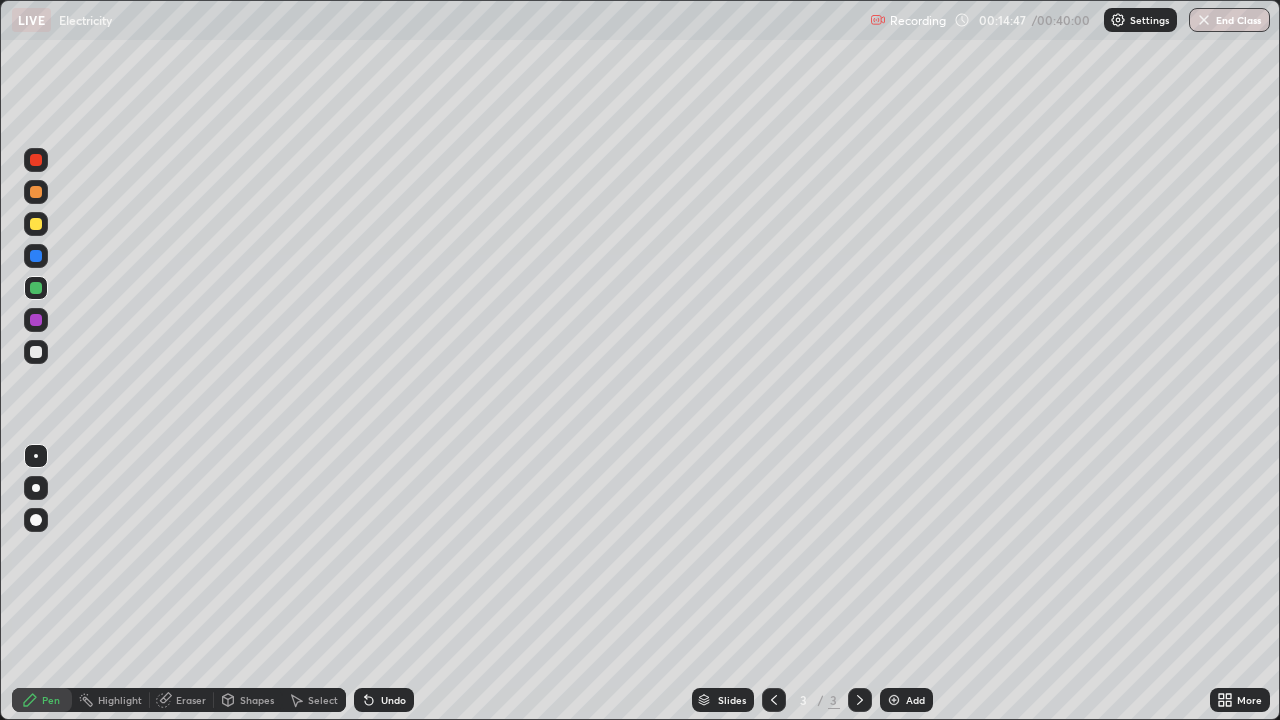 click at bounding box center (894, 700) 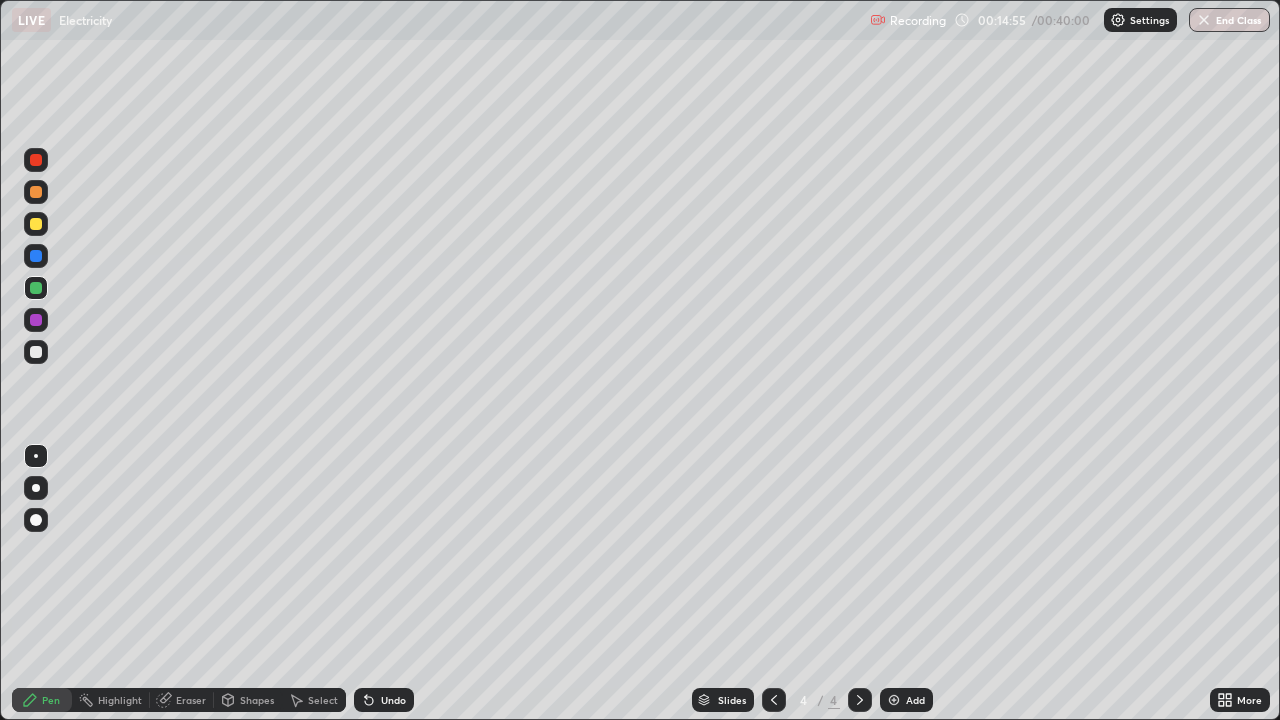 click at bounding box center [774, 700] 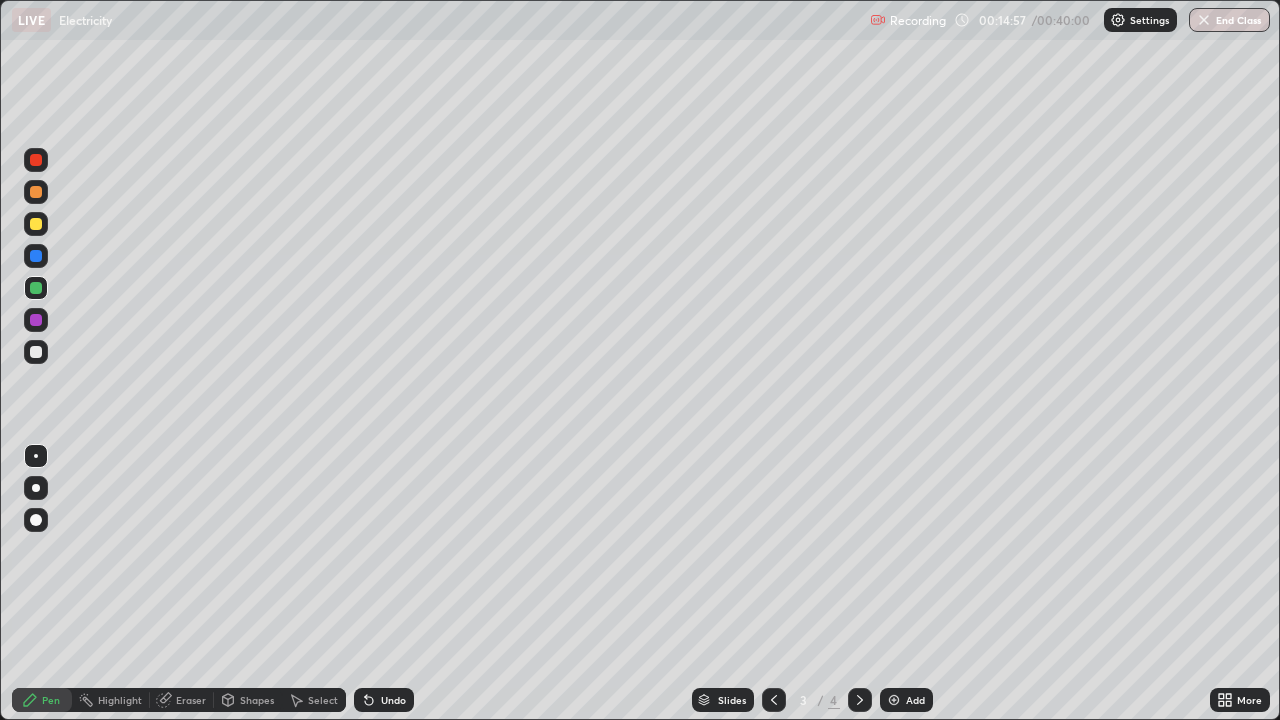 click at bounding box center (860, 700) 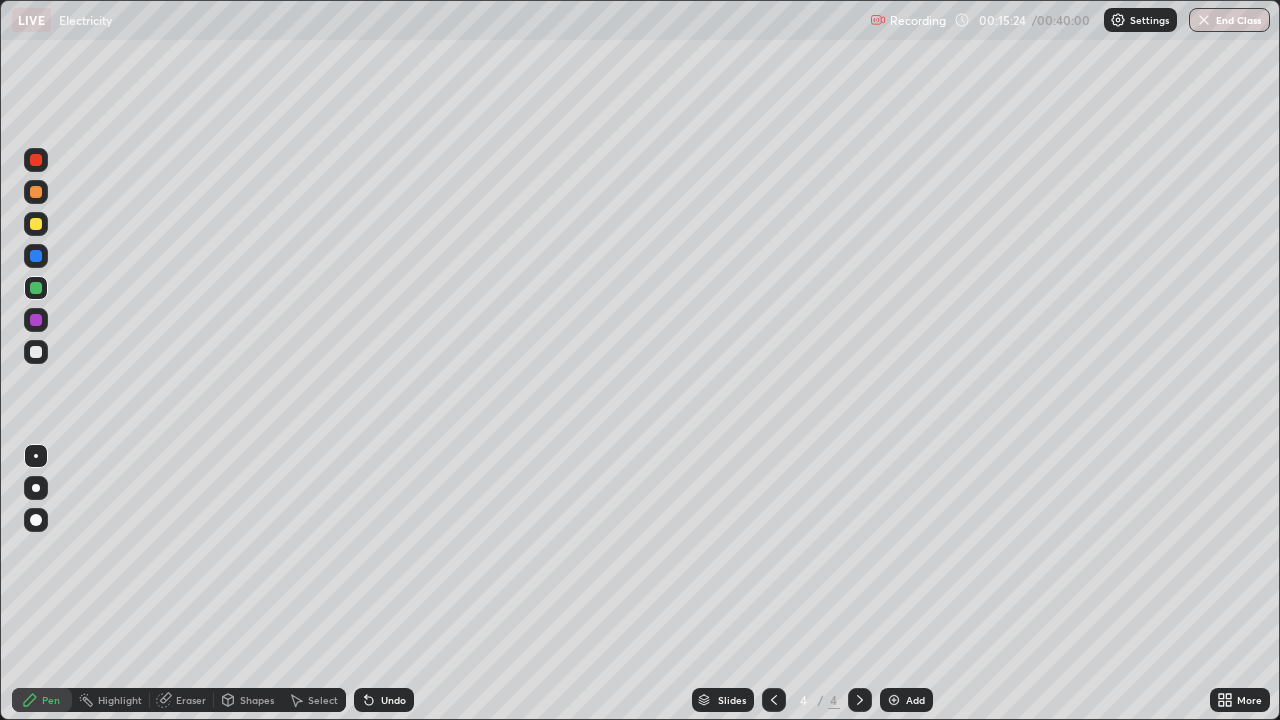 click at bounding box center (774, 700) 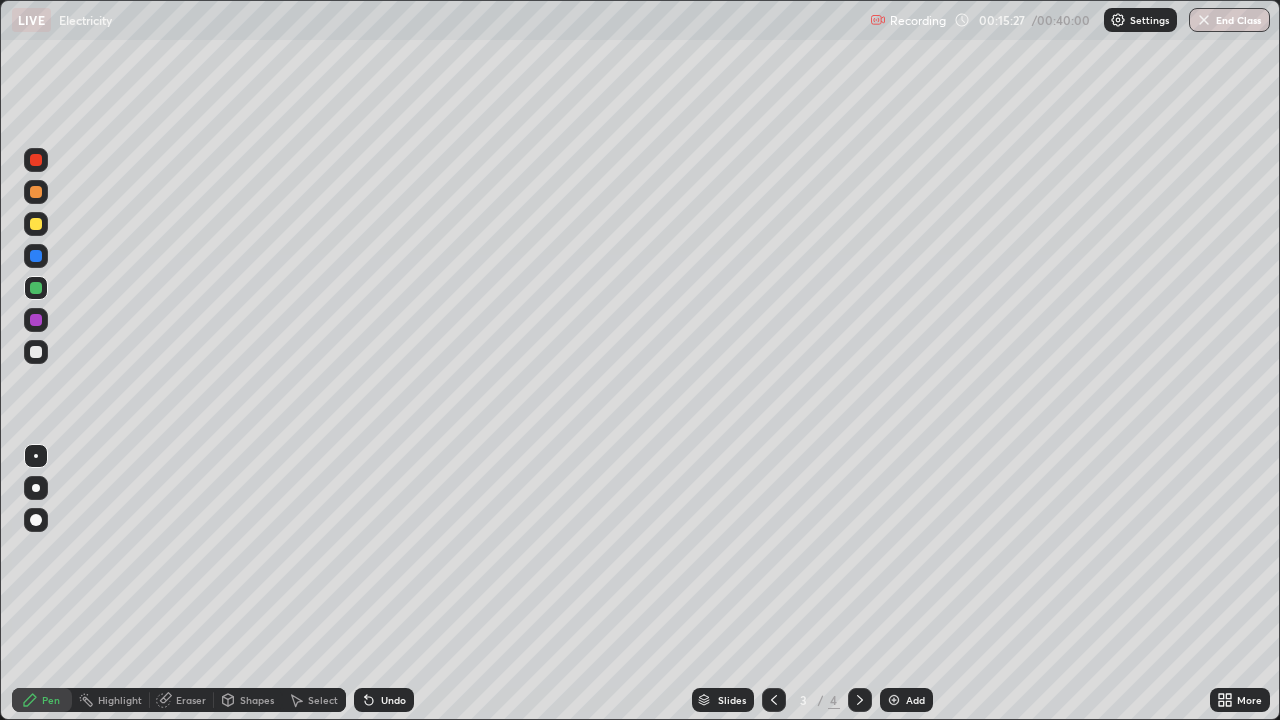 click at bounding box center [860, 700] 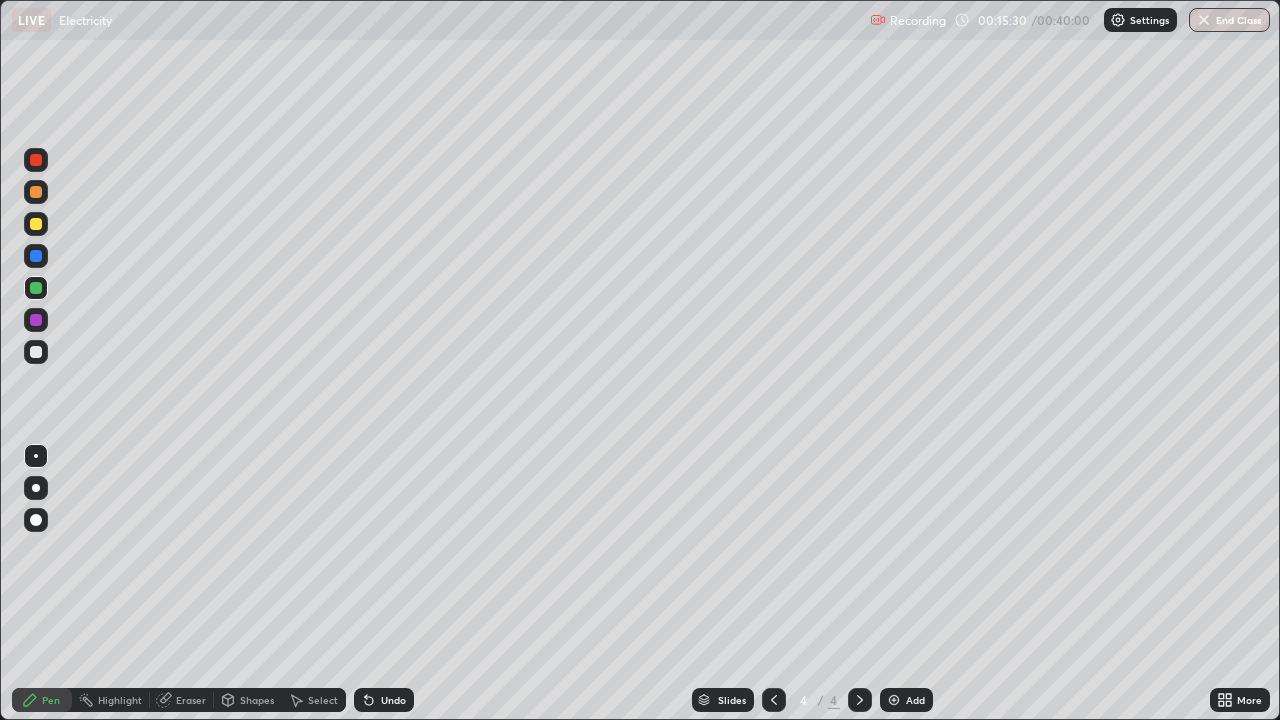 click at bounding box center (36, 224) 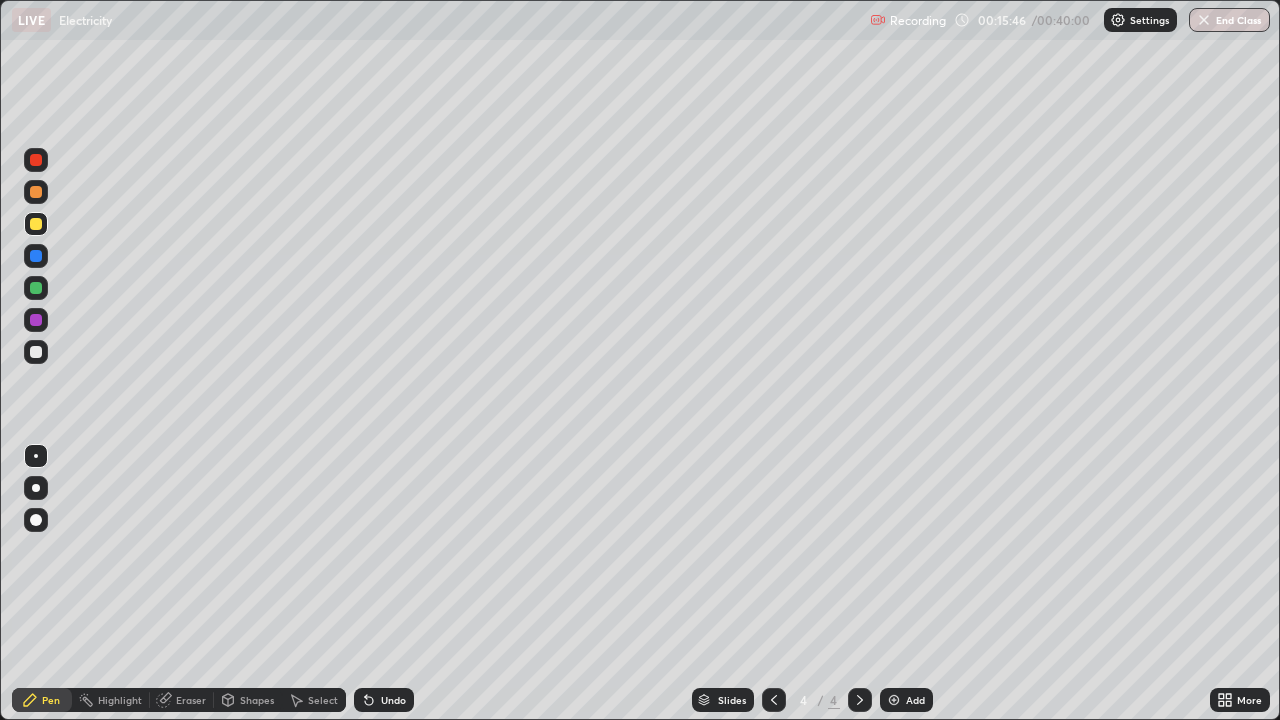 click 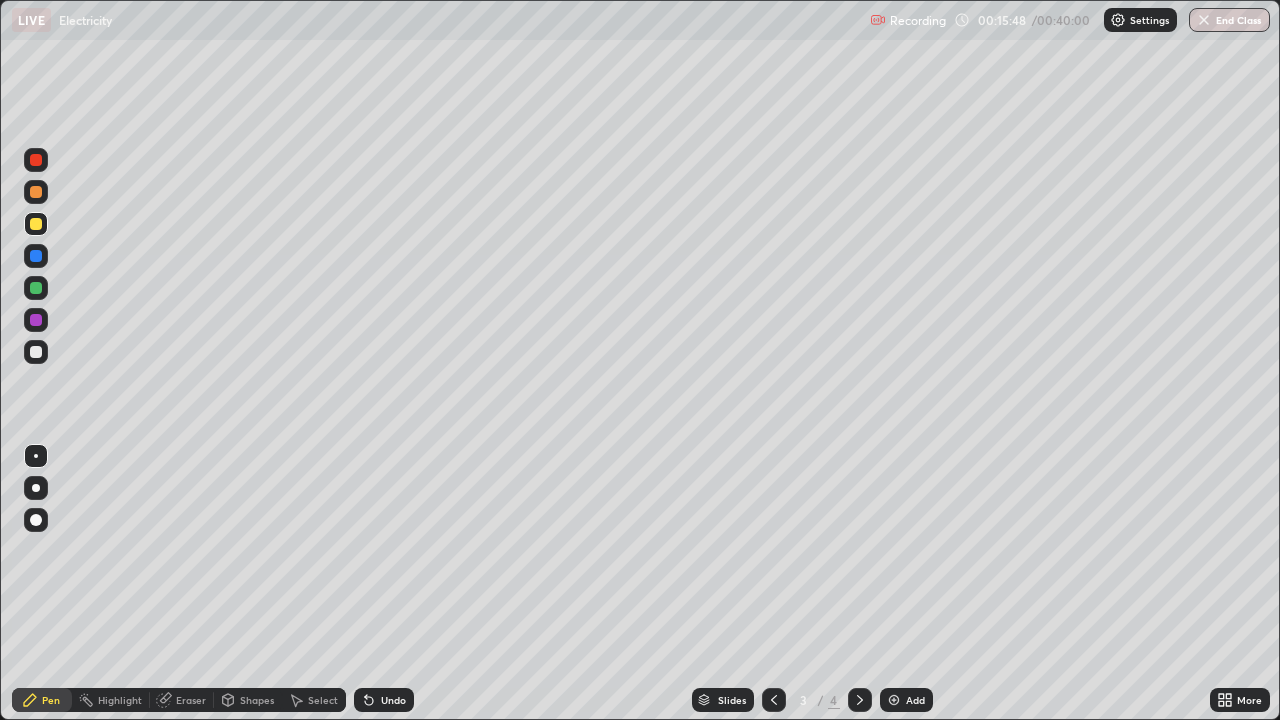 click 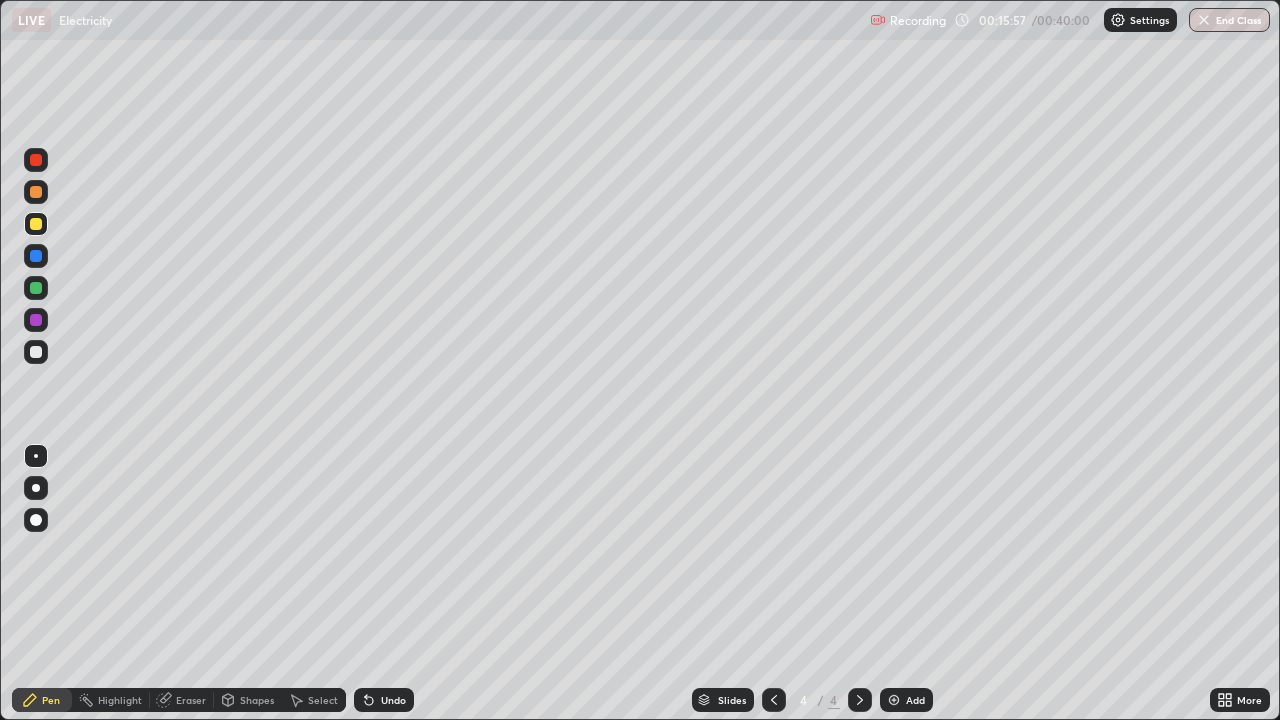 click on "Eraser" at bounding box center (191, 700) 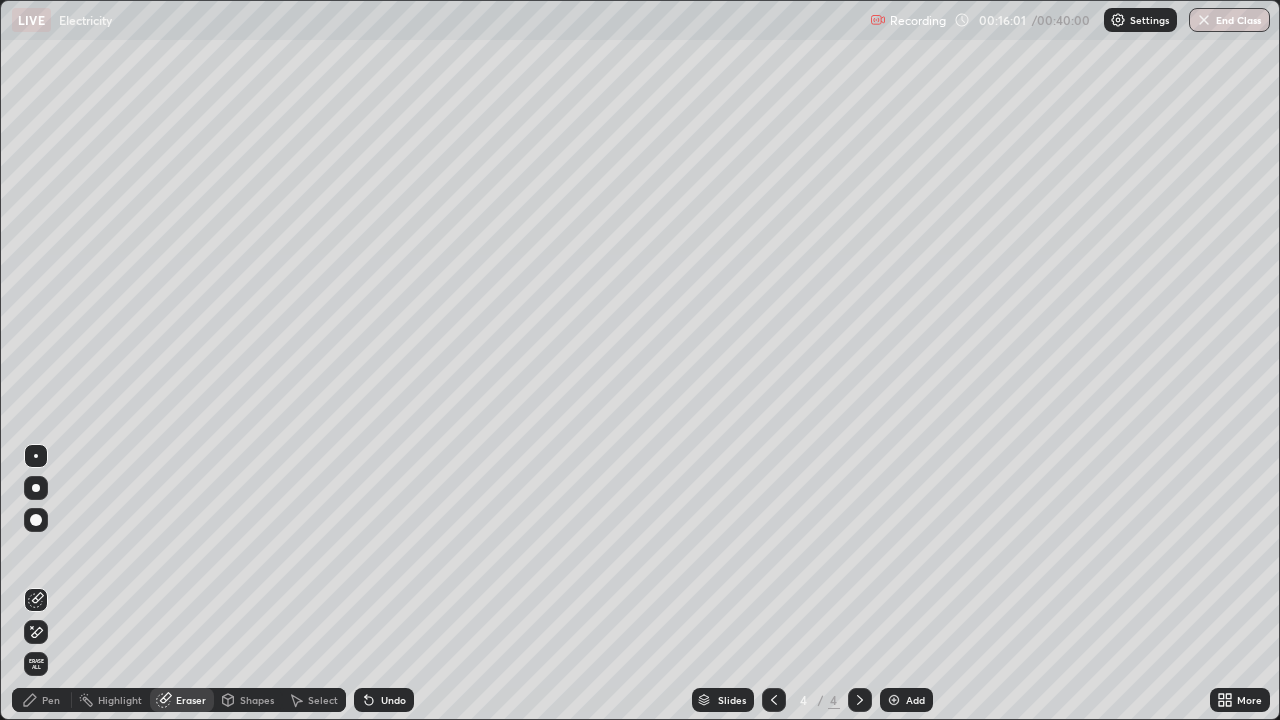 click on "Pen" at bounding box center [42, 700] 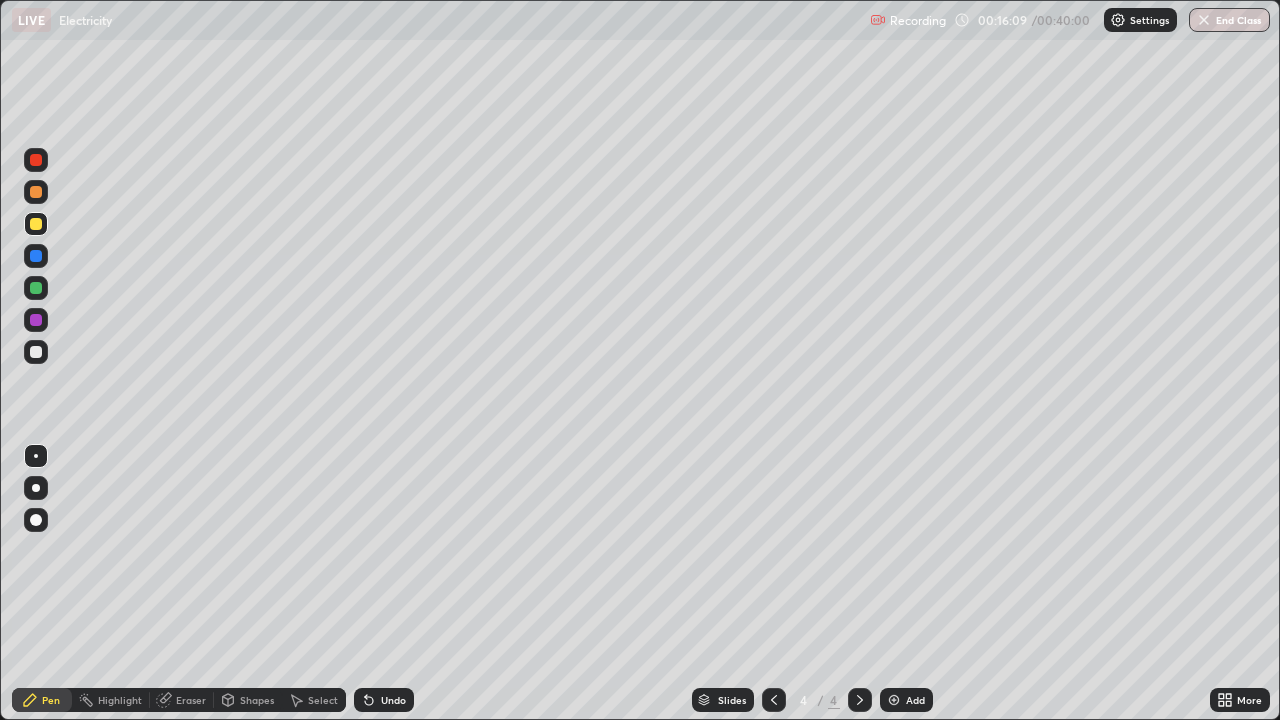 click on "Undo" at bounding box center [384, 700] 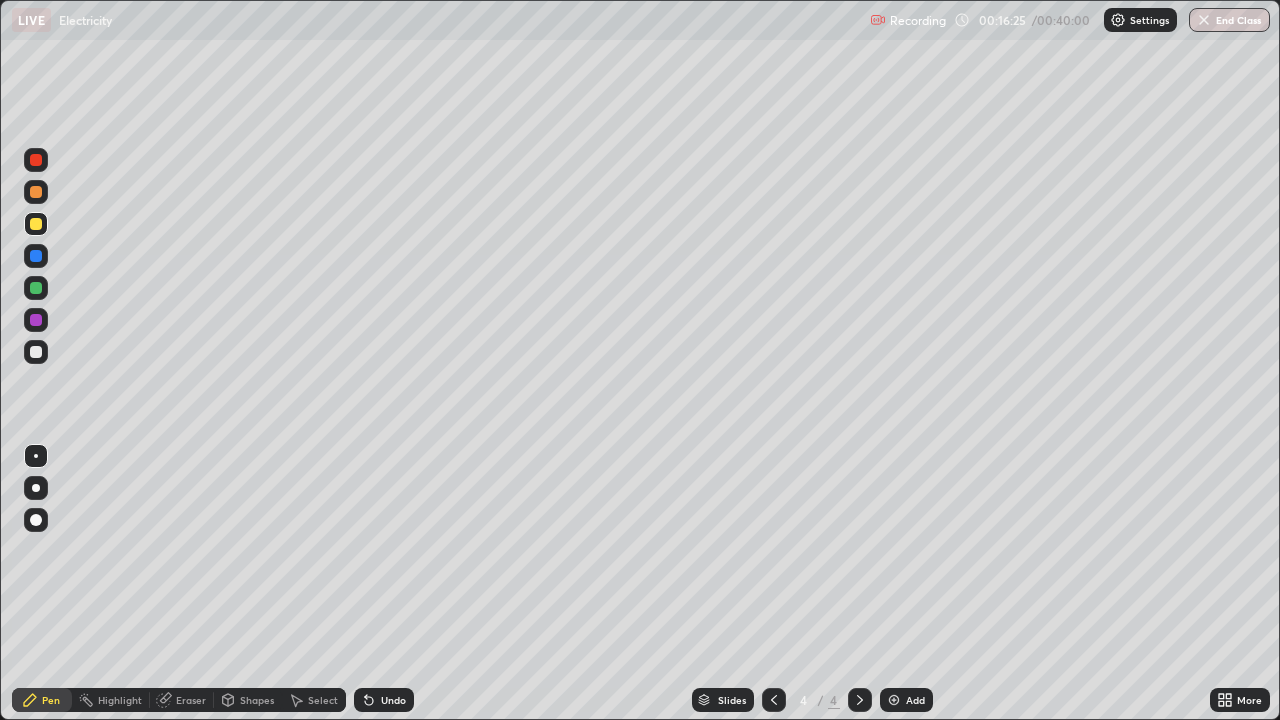 click on "Undo" at bounding box center (384, 700) 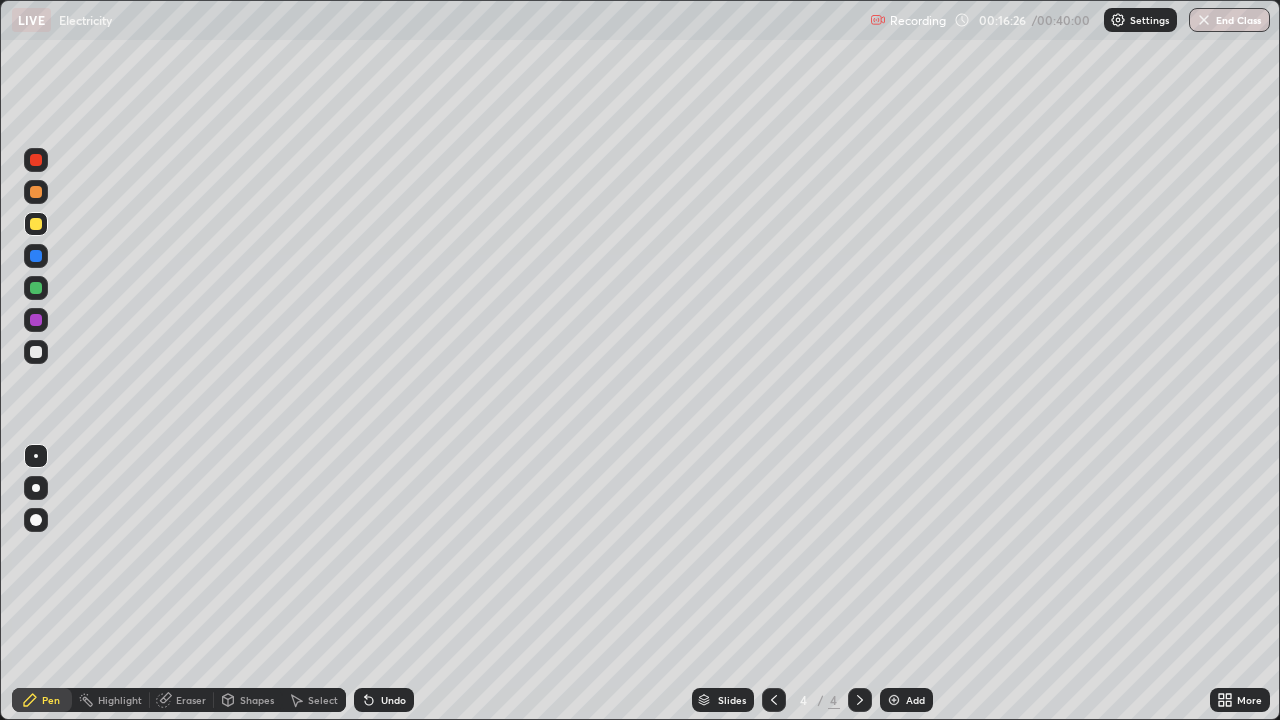 click on "Undo" at bounding box center (384, 700) 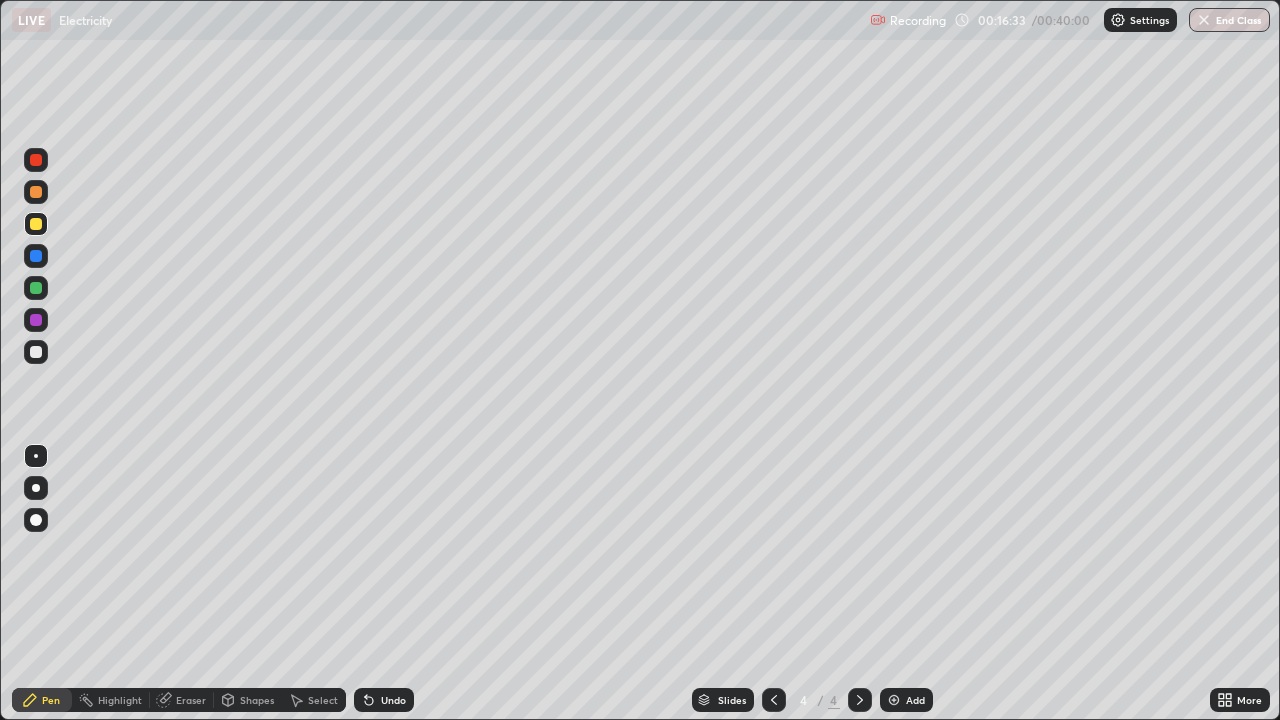 click 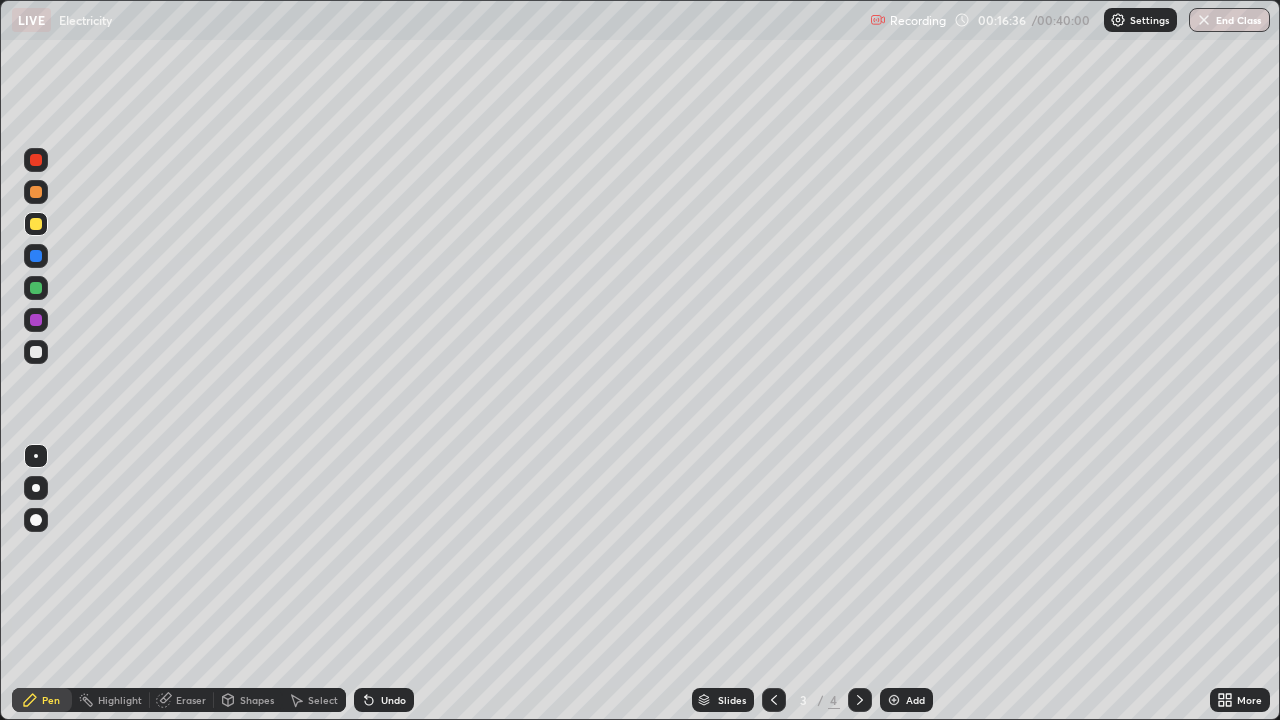 click 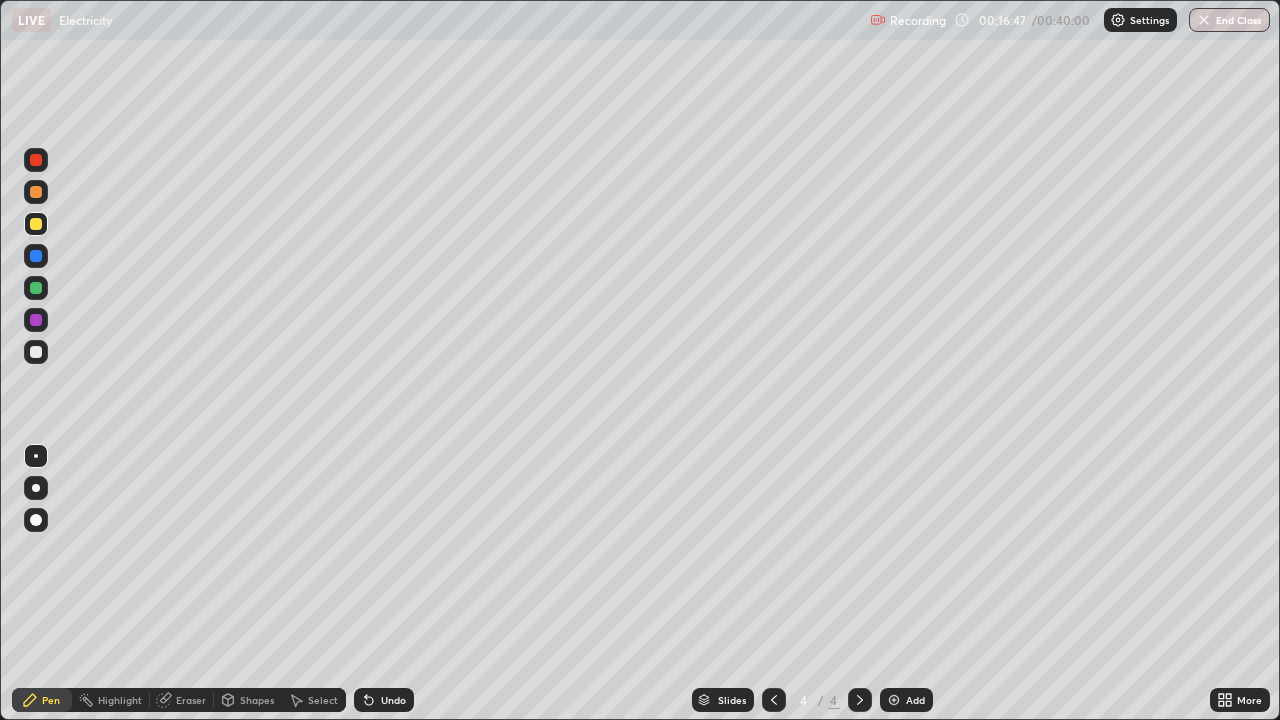 click at bounding box center [36, 288] 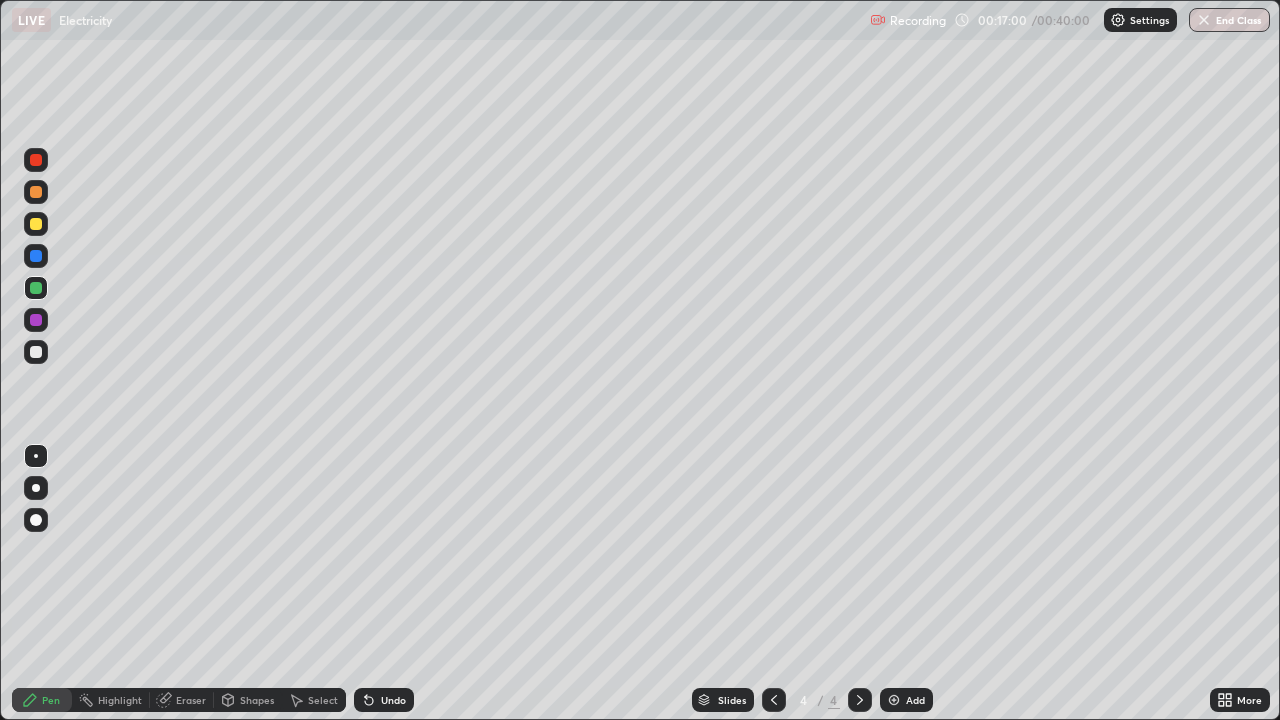 click on "Eraser" at bounding box center [191, 700] 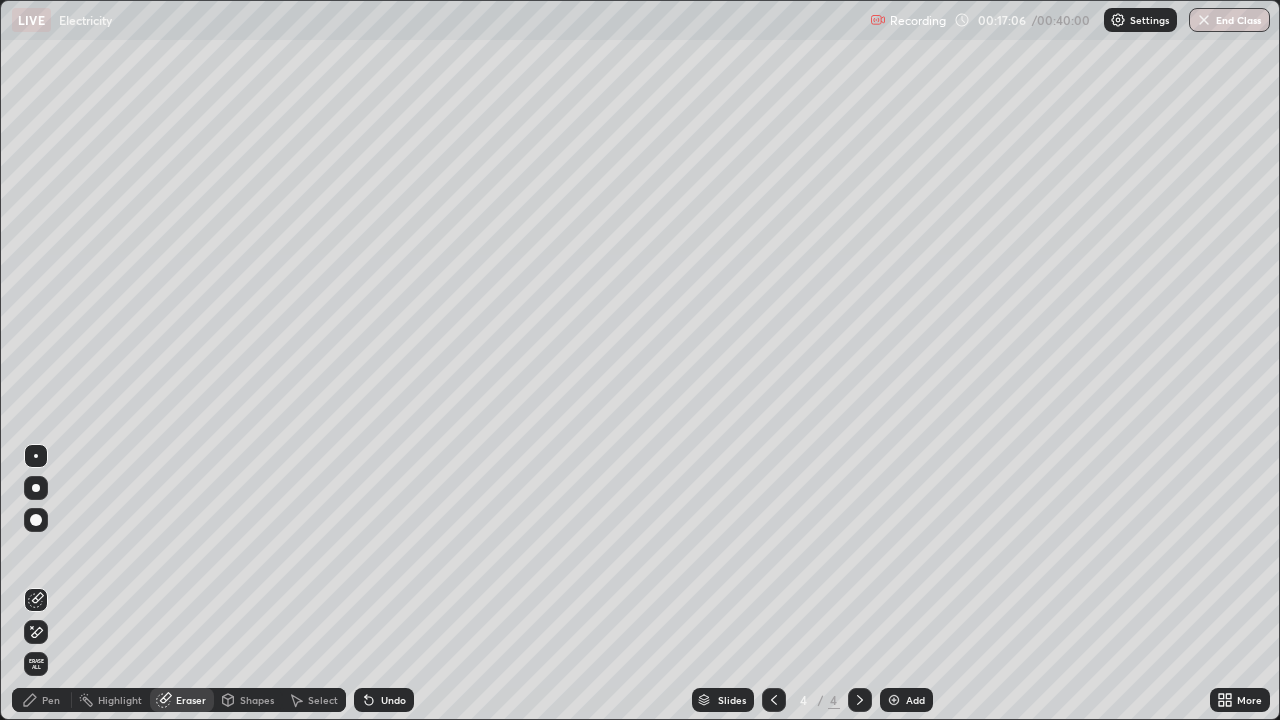 click 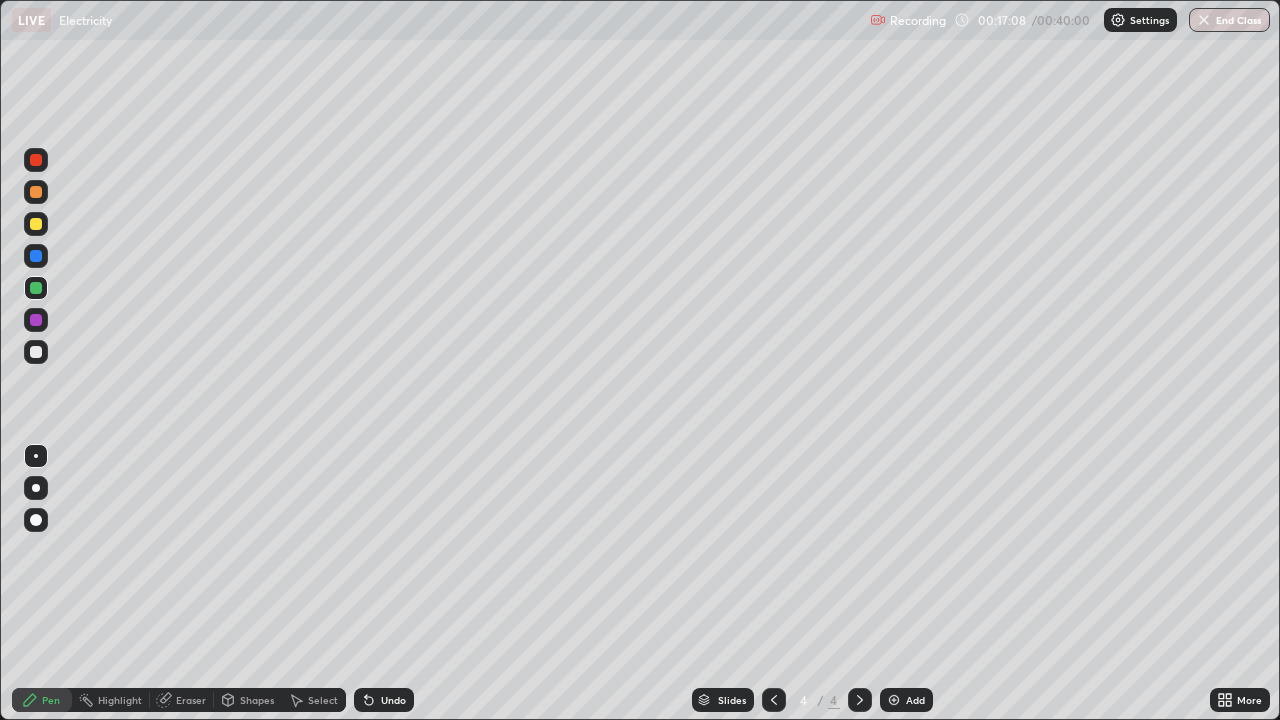 click at bounding box center (36, 256) 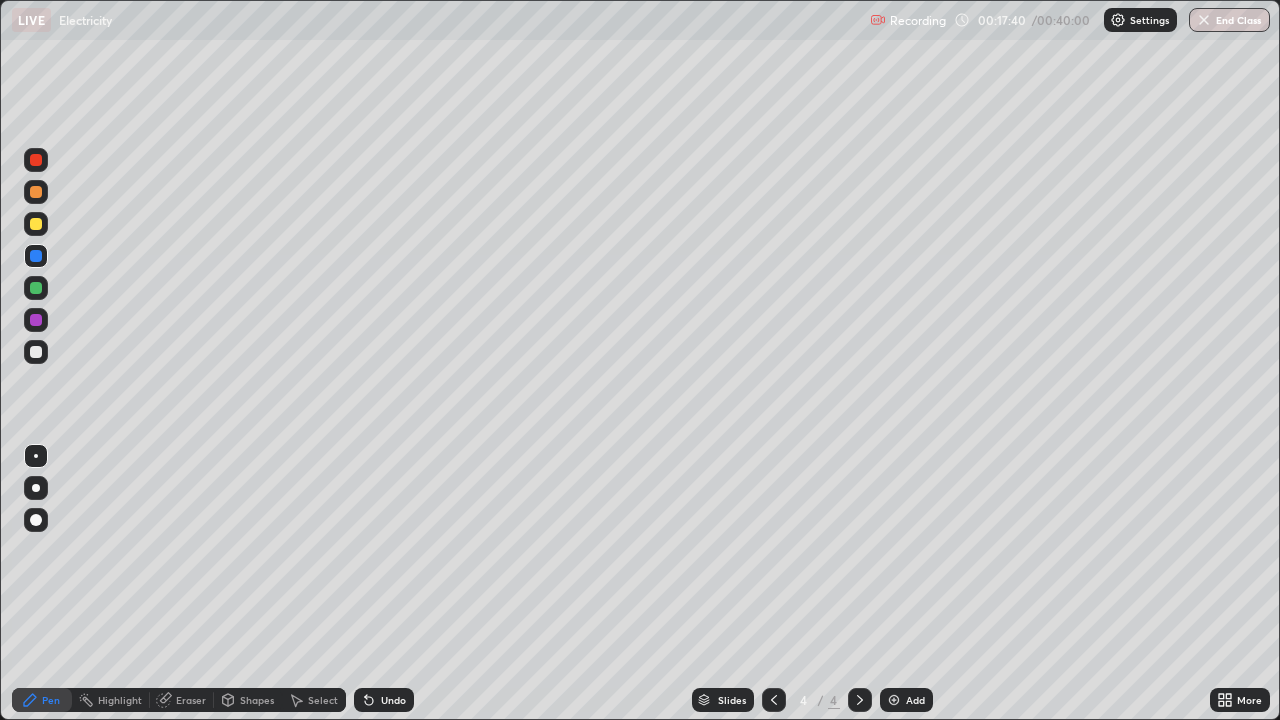click on "Undo" at bounding box center [393, 700] 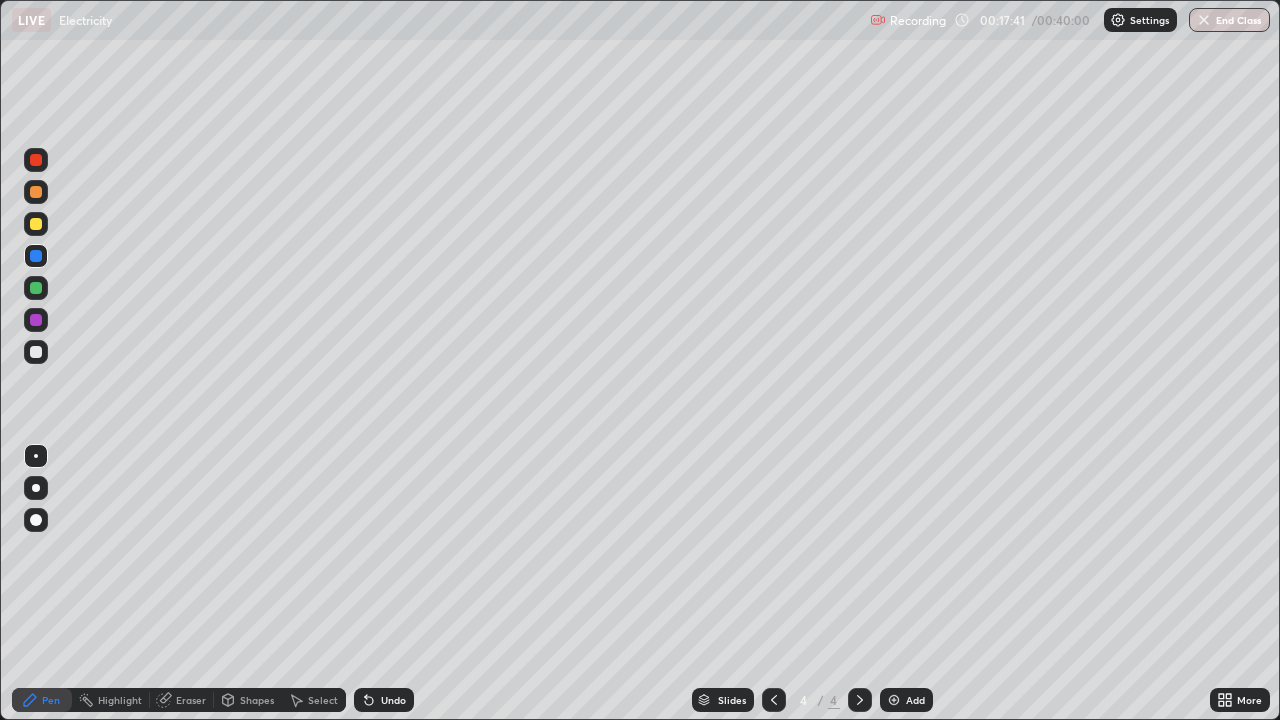 click on "Undo" at bounding box center (393, 700) 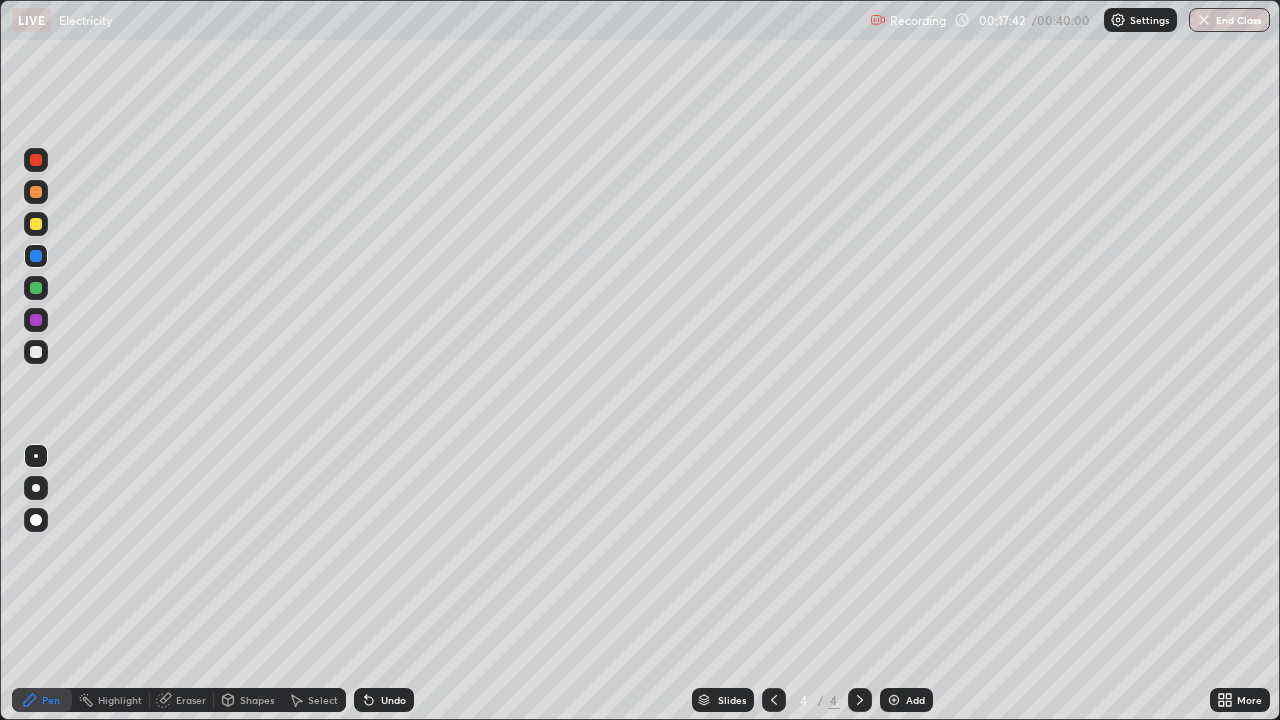 click on "Undo" at bounding box center (393, 700) 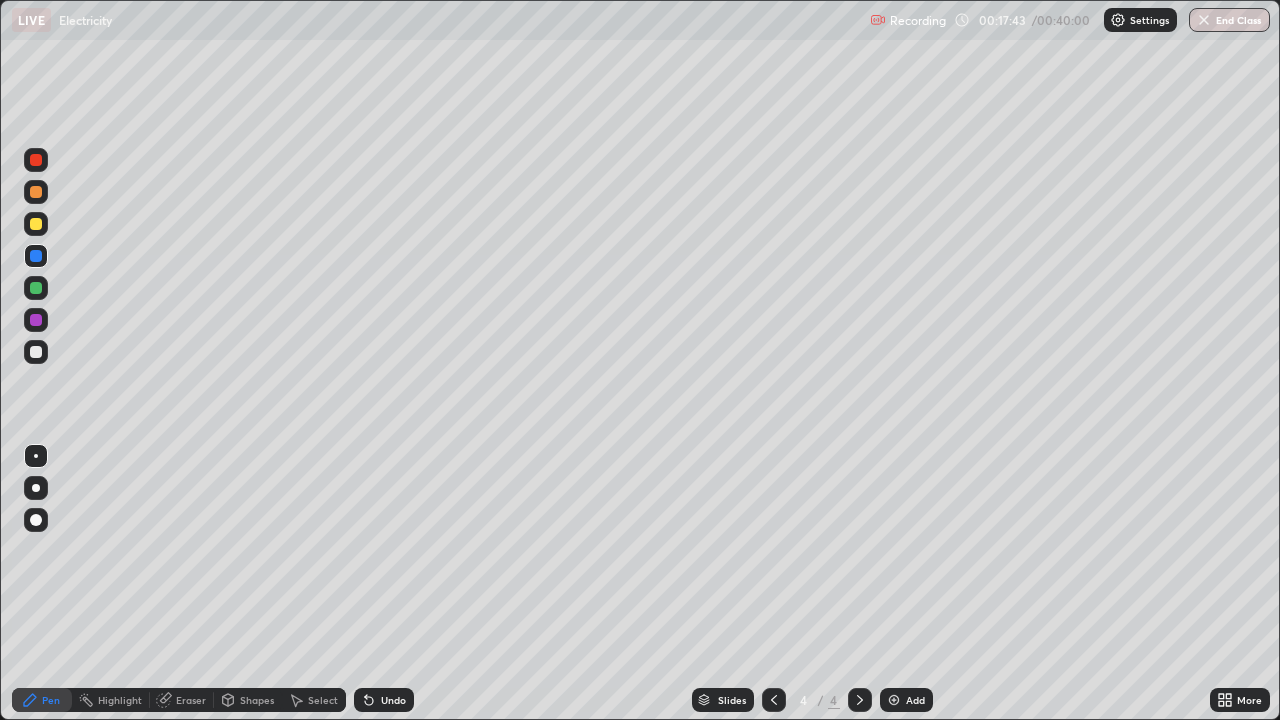 click on "Undo" at bounding box center [384, 700] 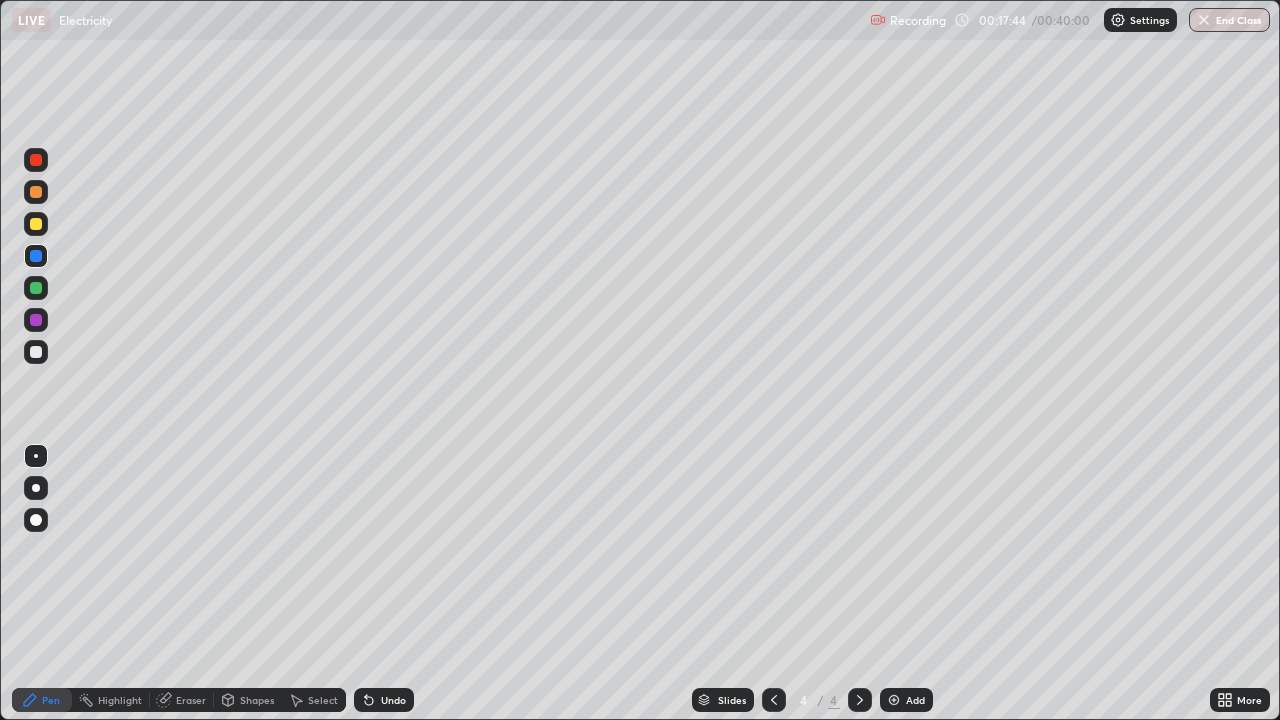 click on "Undo" at bounding box center [384, 700] 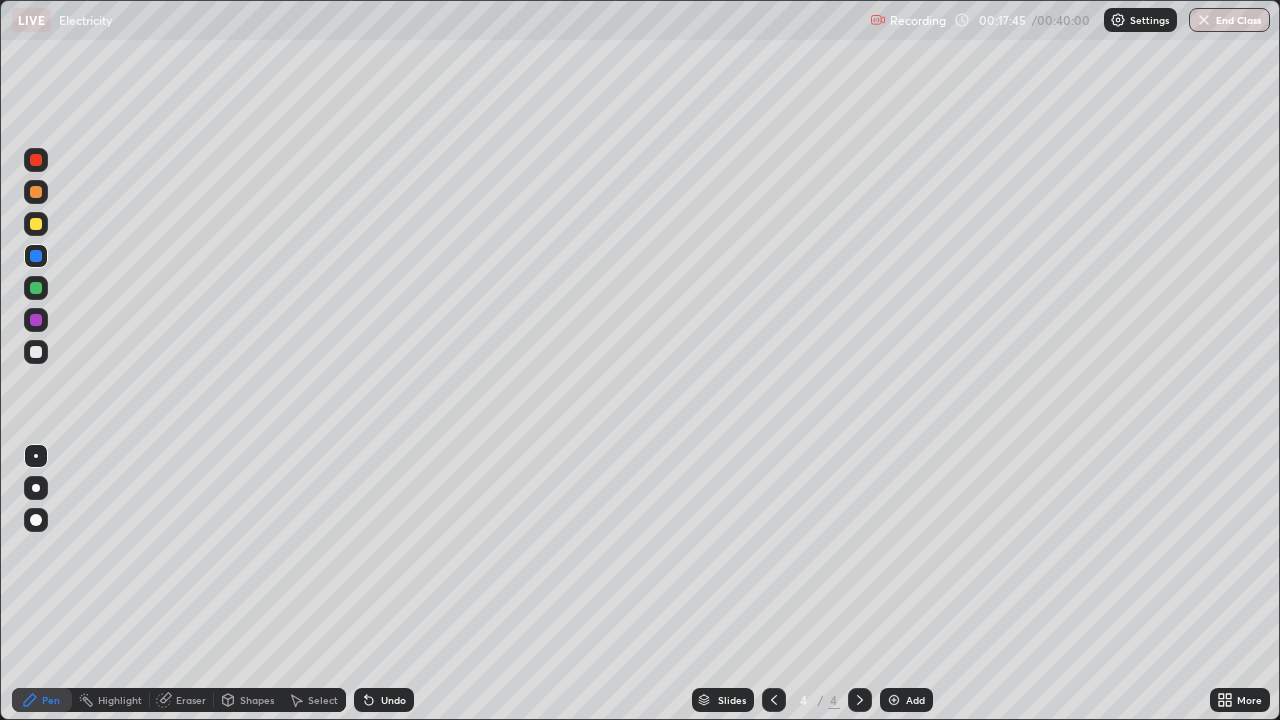 click on "Undo" at bounding box center (384, 700) 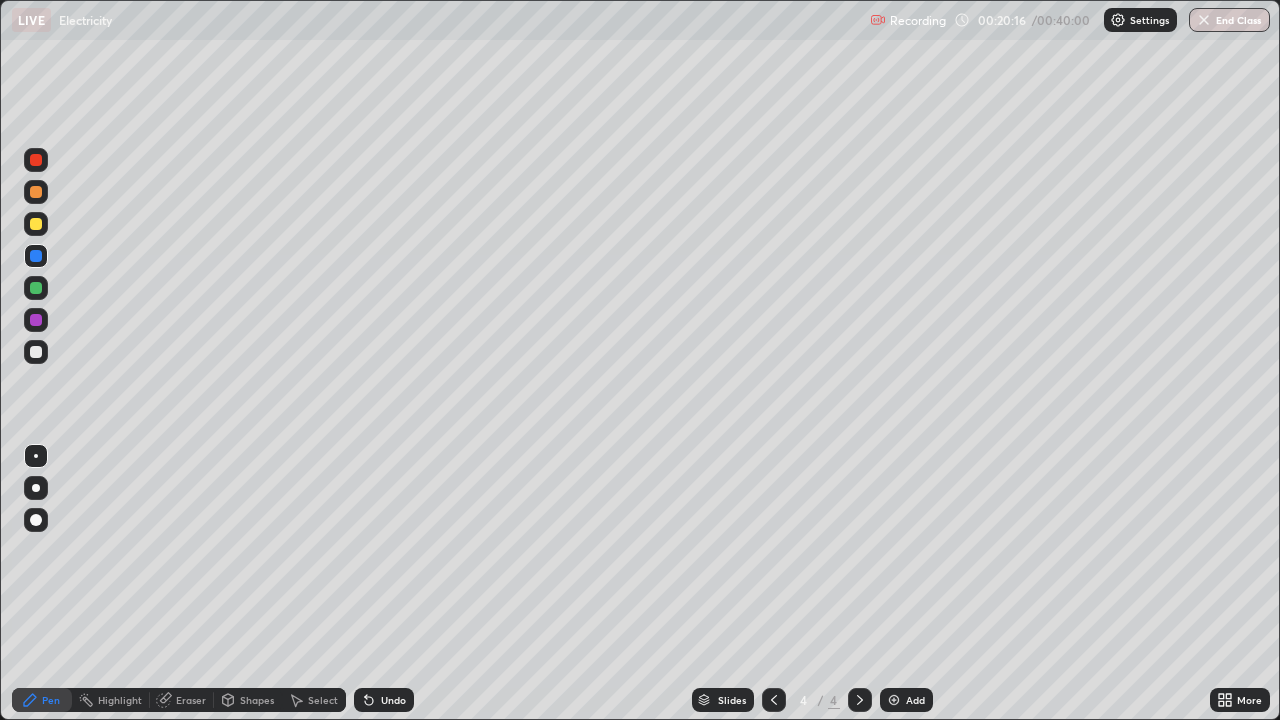 click 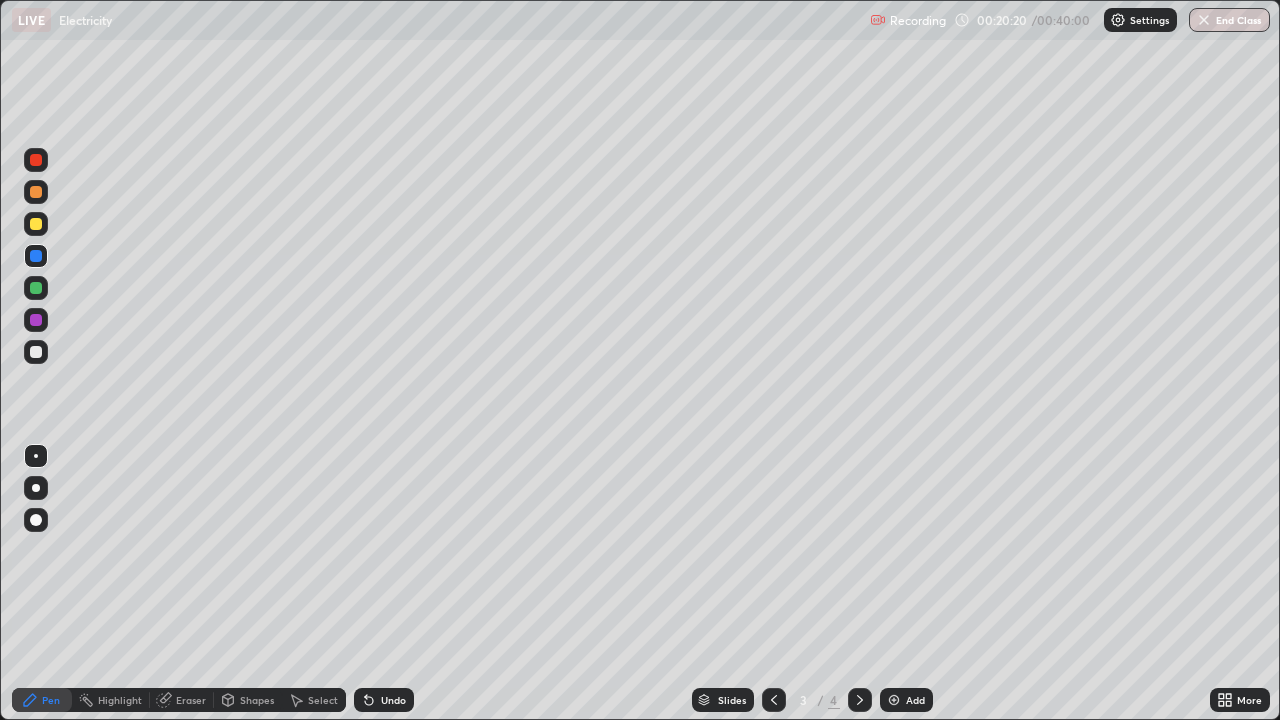 click 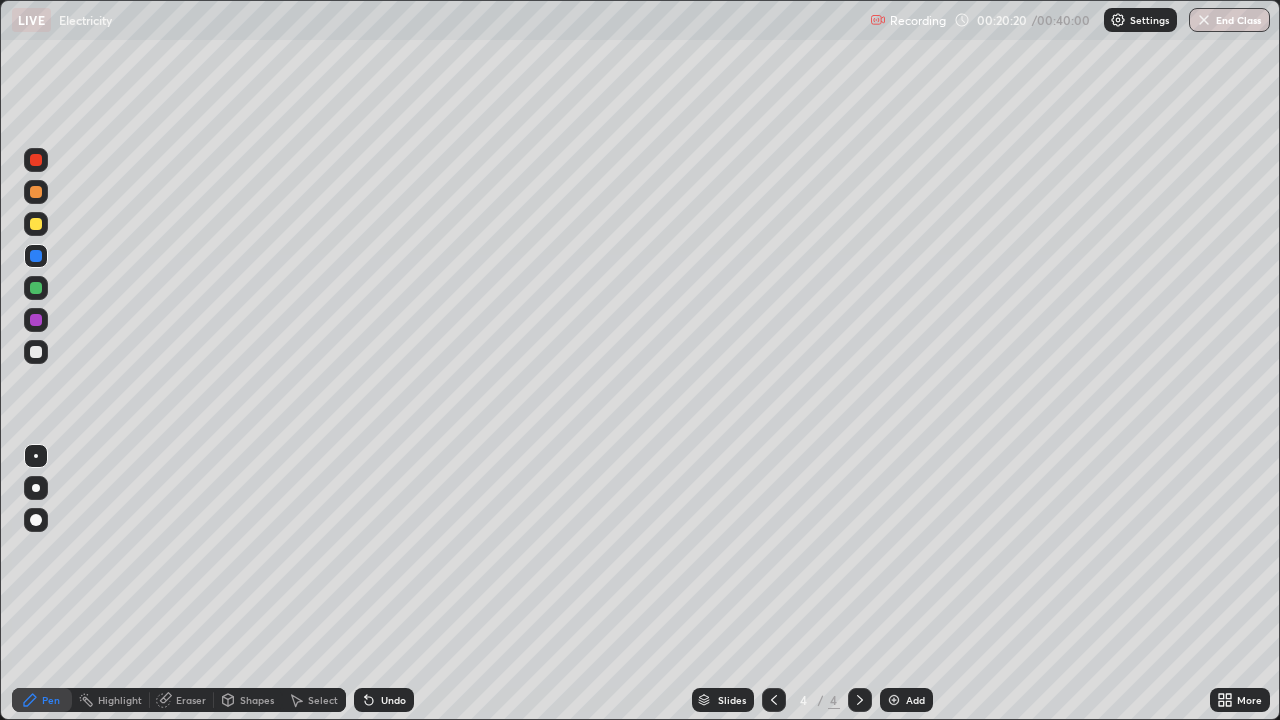 click 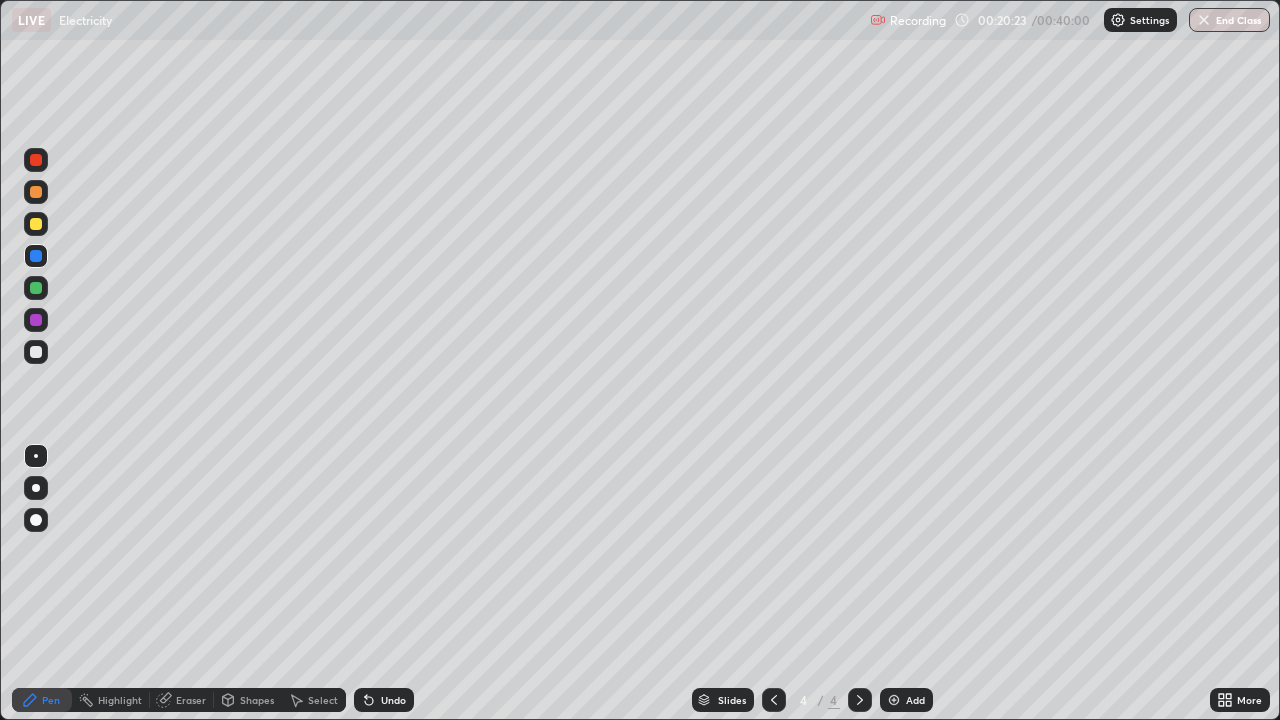 click on "Add" at bounding box center [906, 700] 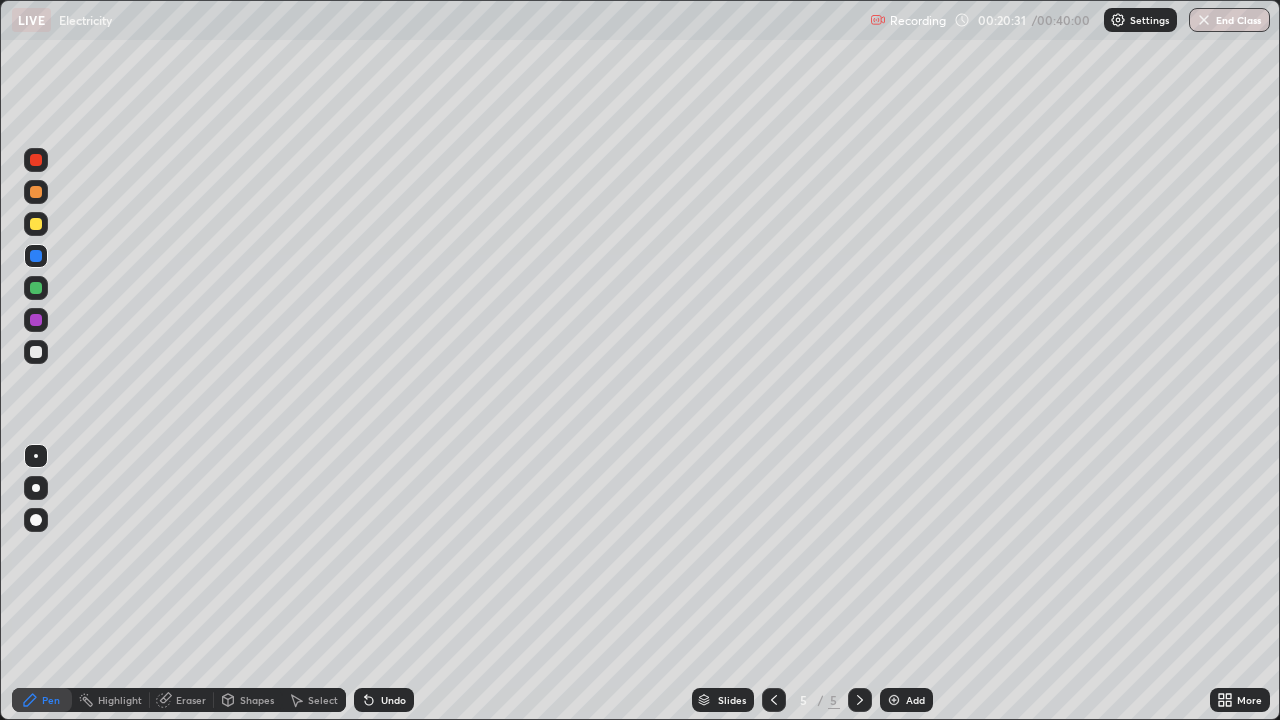 click on "Undo" at bounding box center (384, 700) 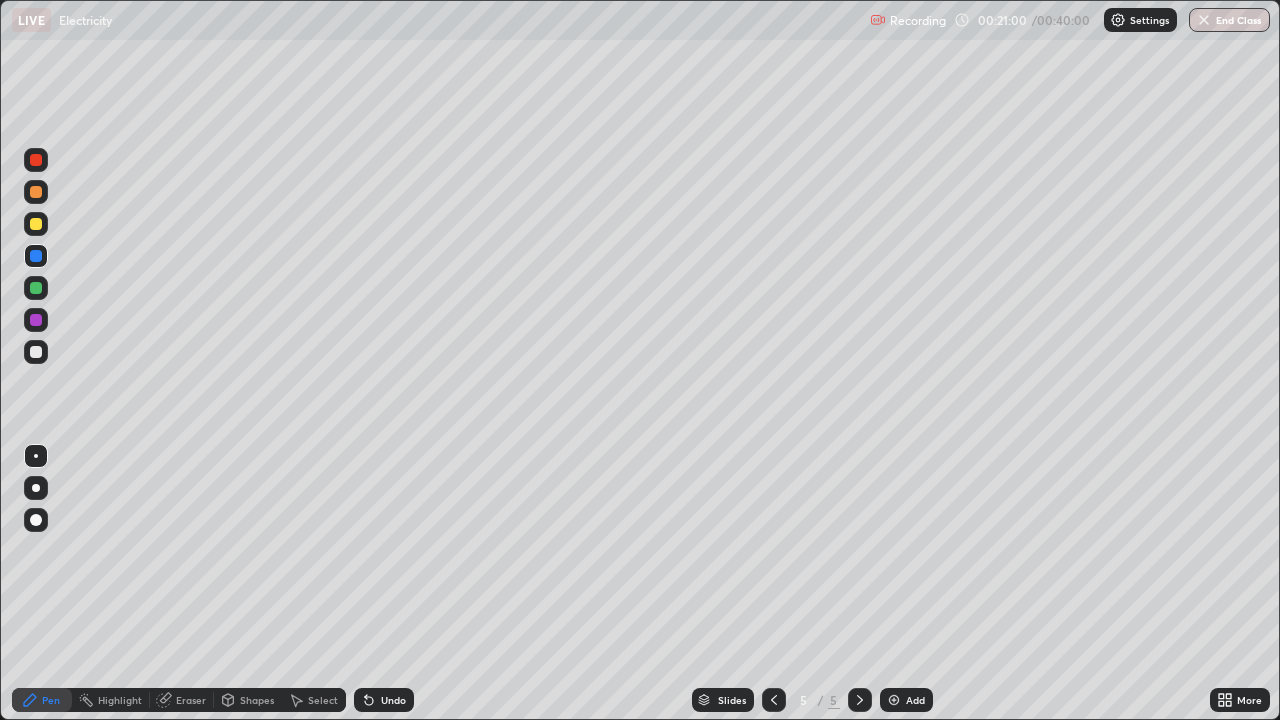 click at bounding box center (36, 320) 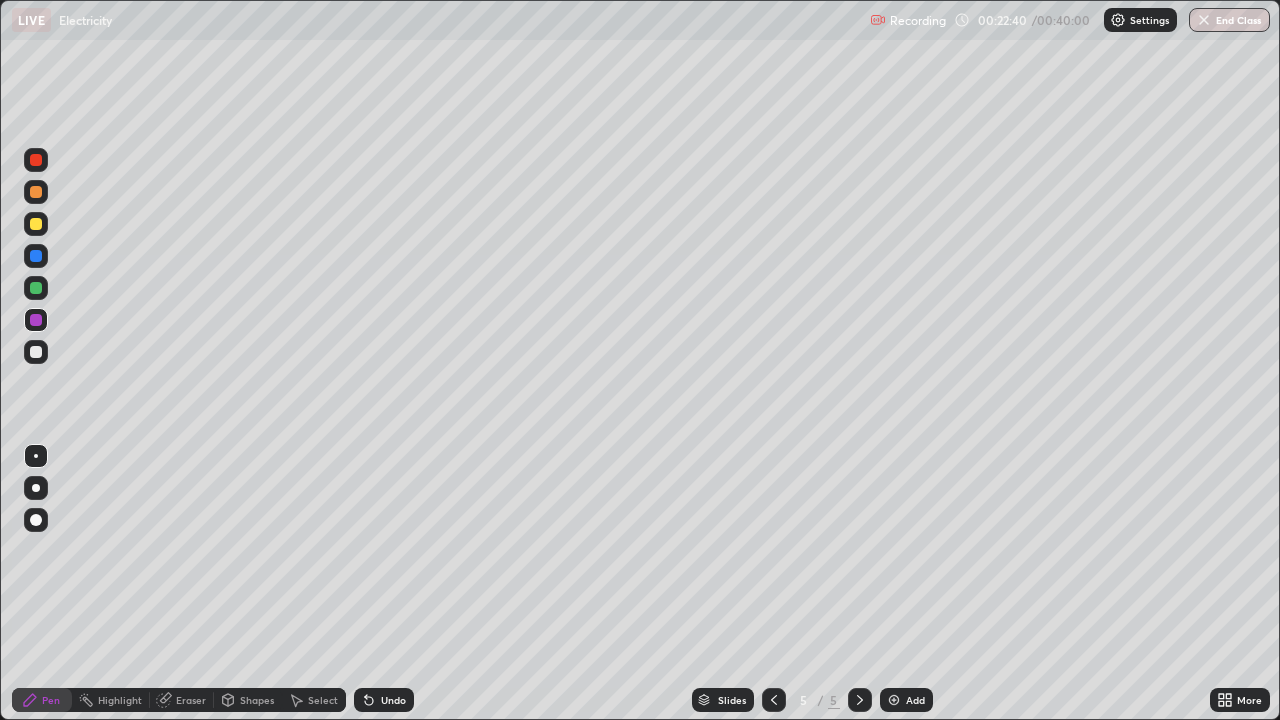 click on "Add" at bounding box center [906, 700] 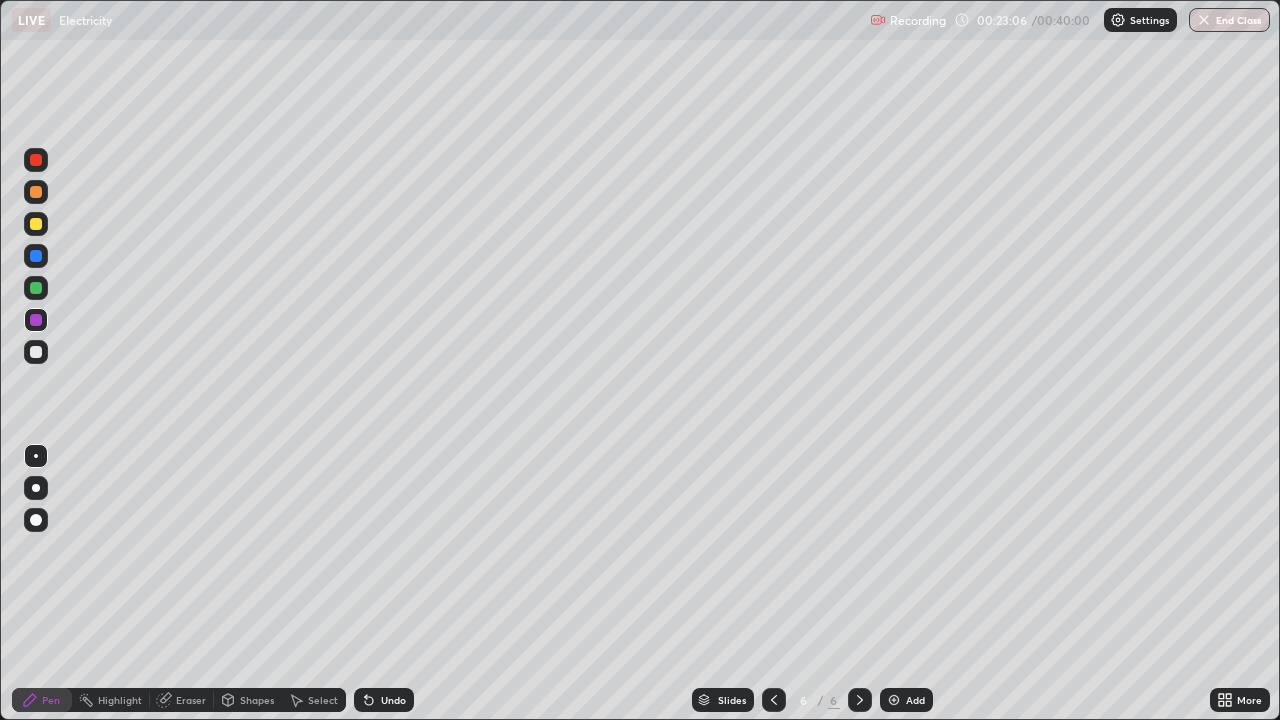 click at bounding box center [36, 288] 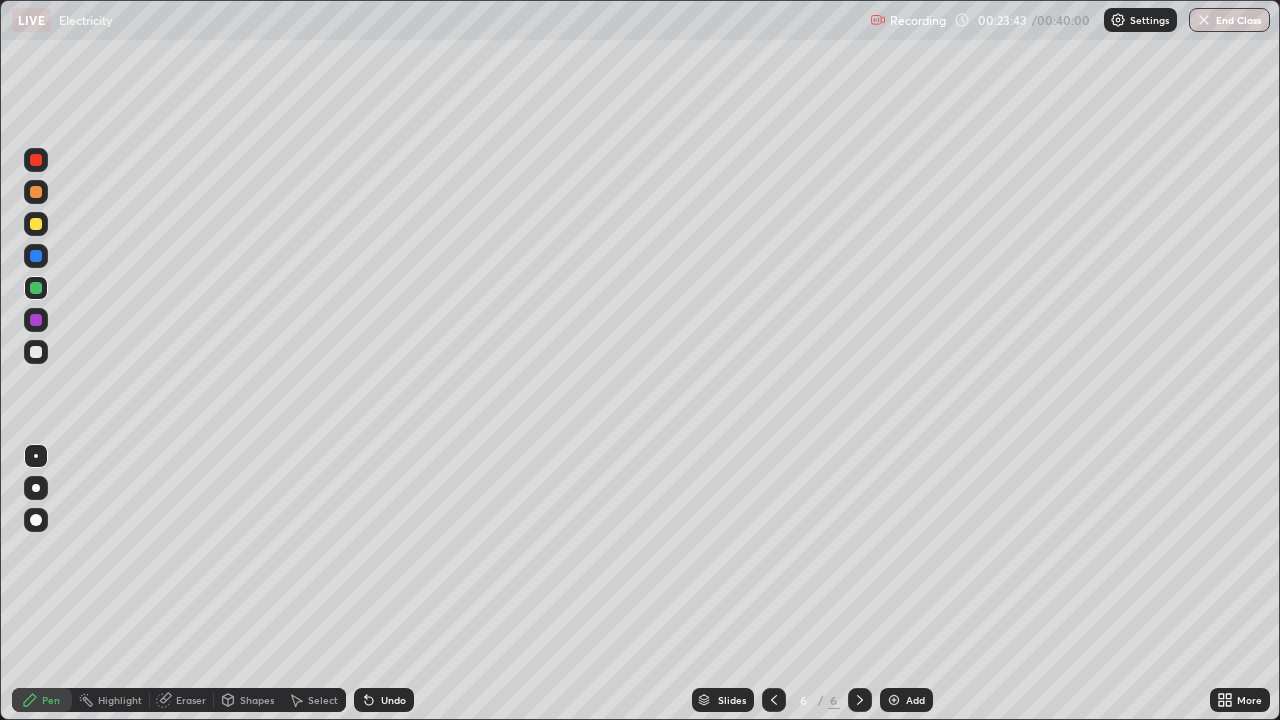 click on "Undo" at bounding box center (393, 700) 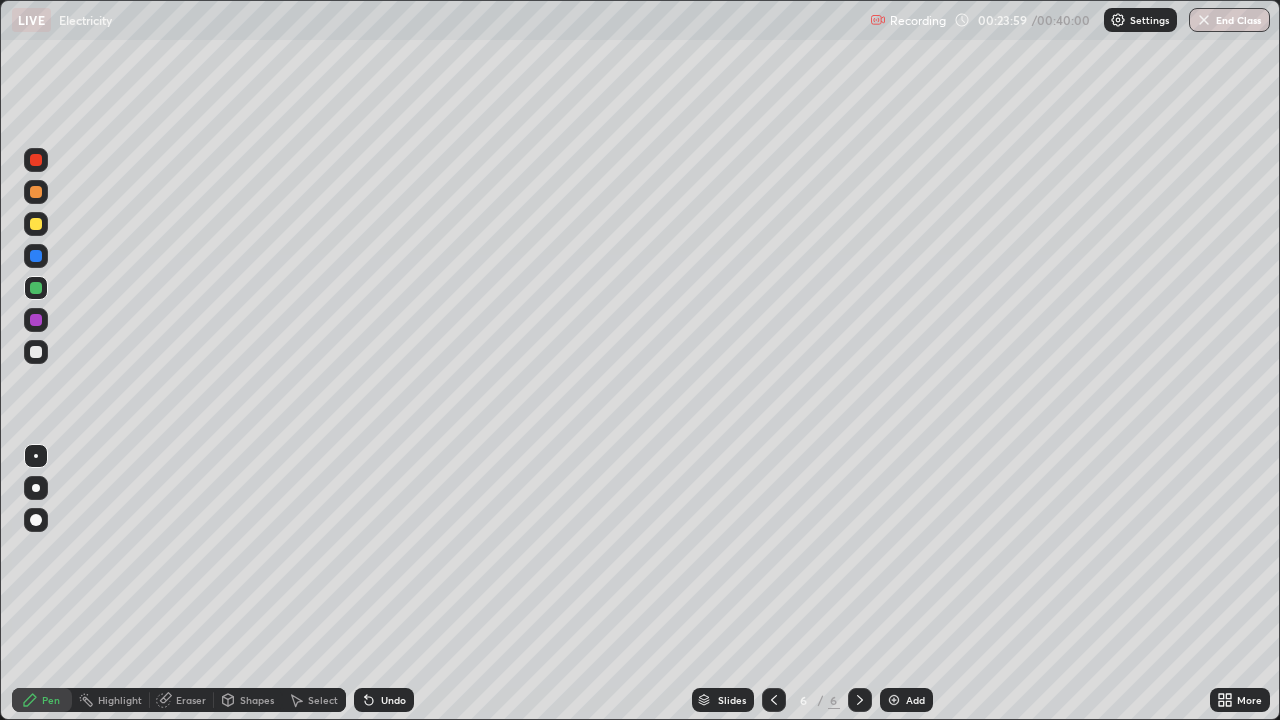 click 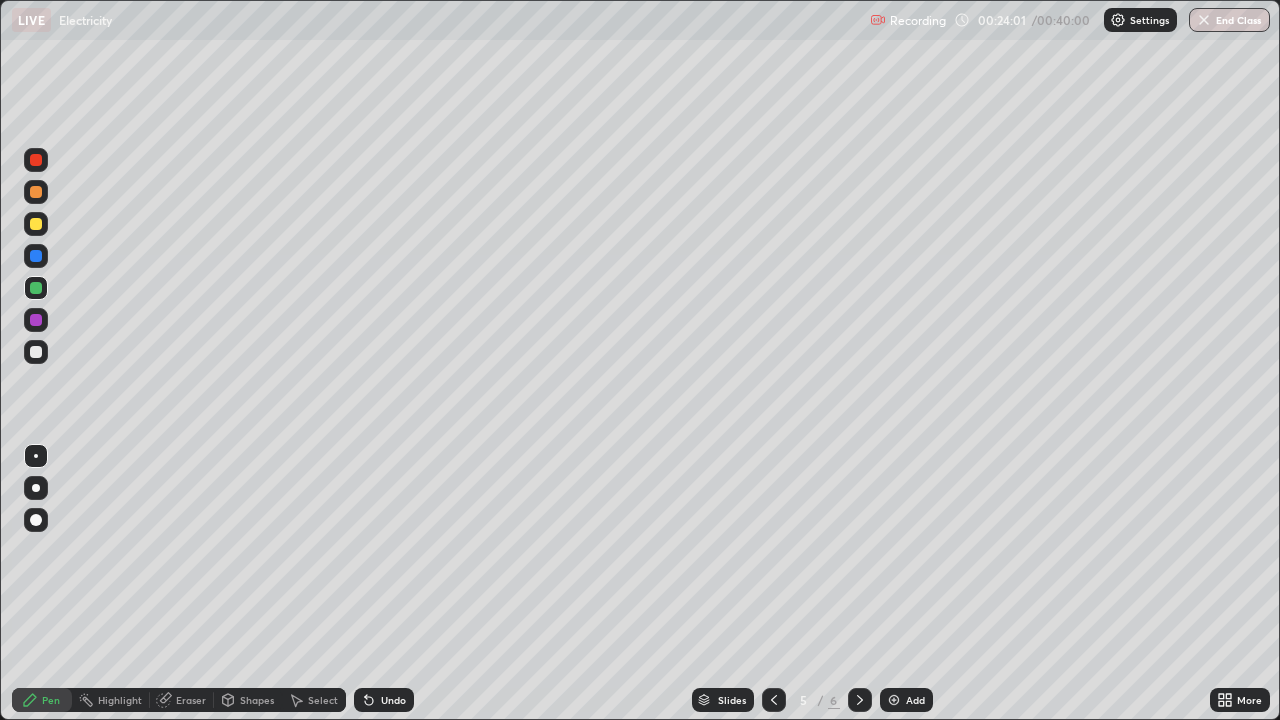 click 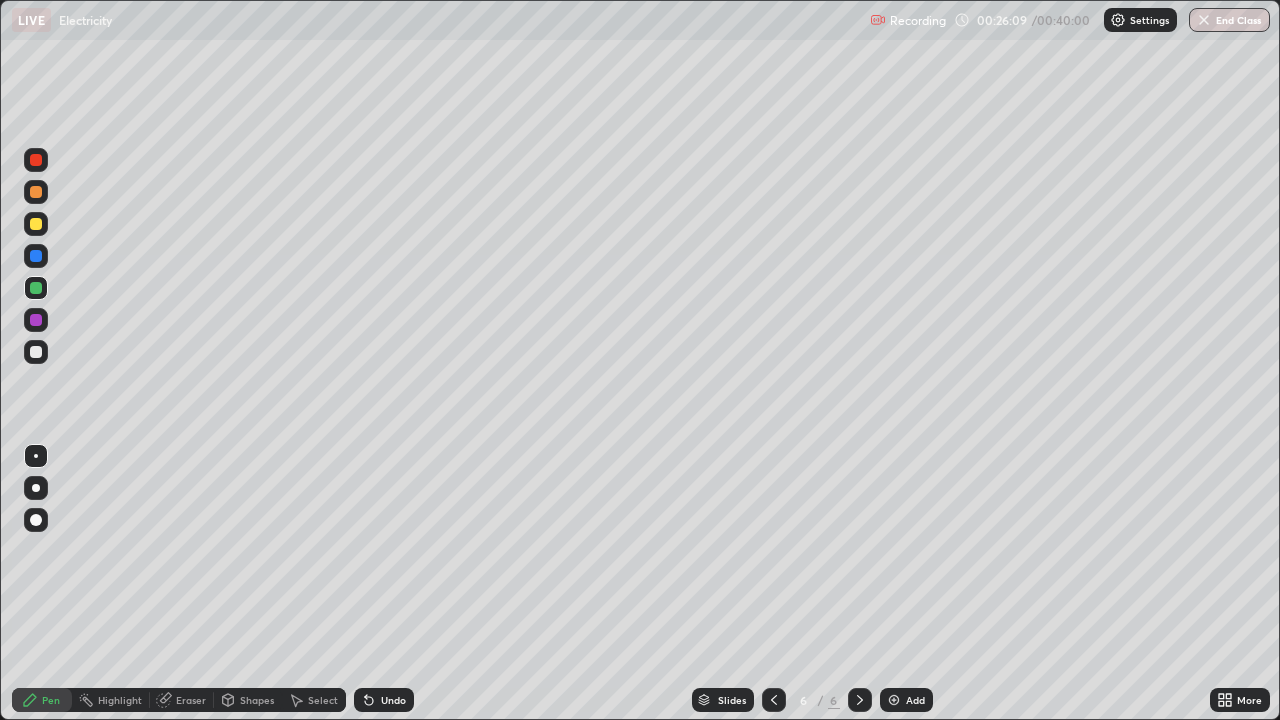 click on "Add" at bounding box center (915, 700) 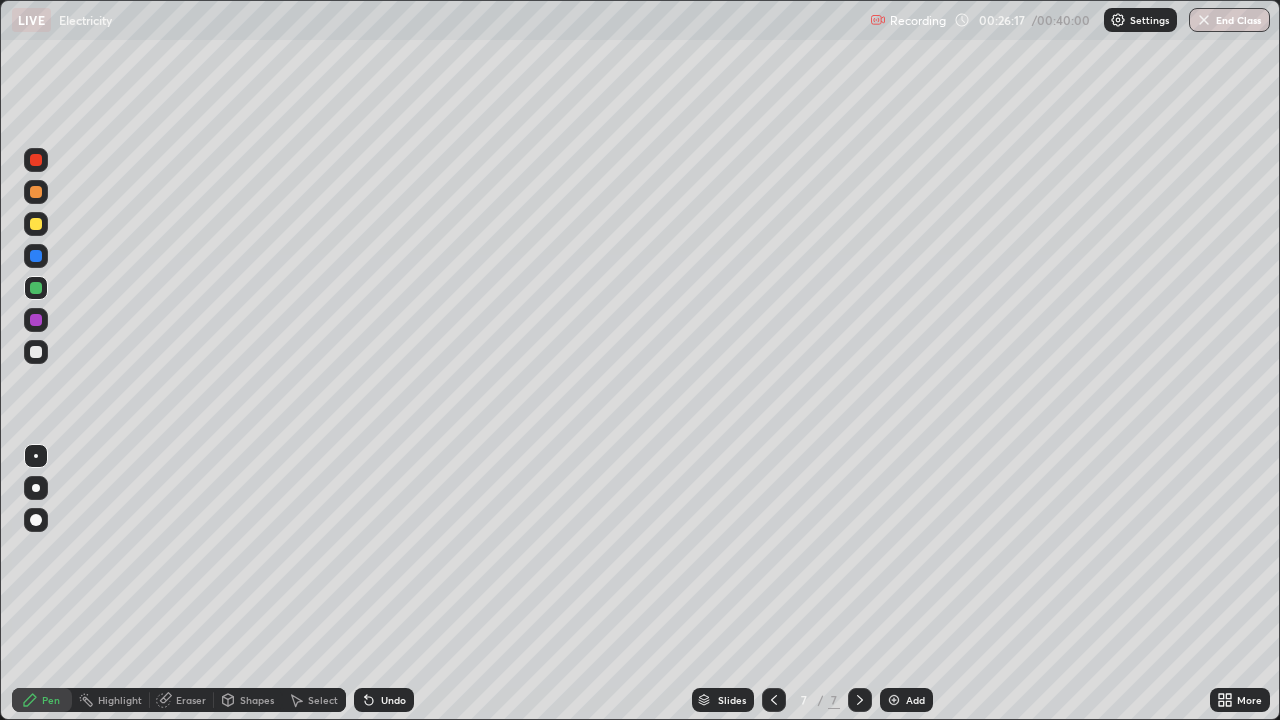 click at bounding box center [36, 224] 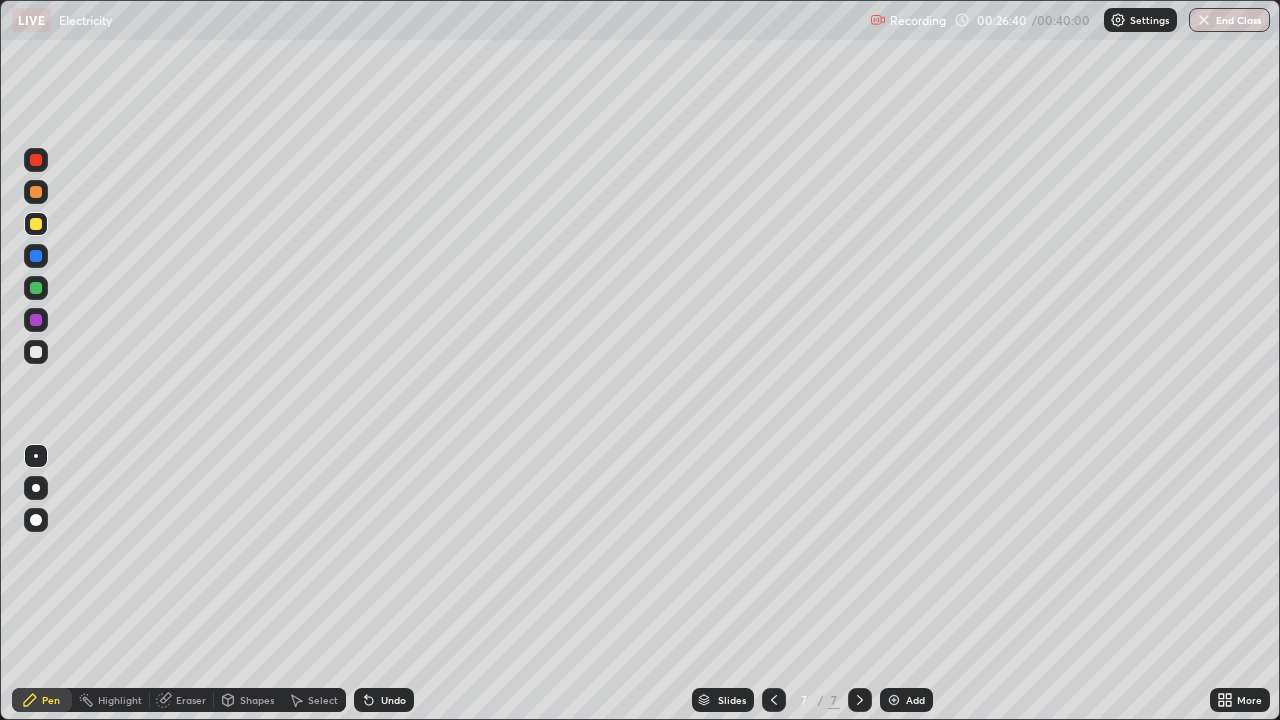 click at bounding box center (36, 256) 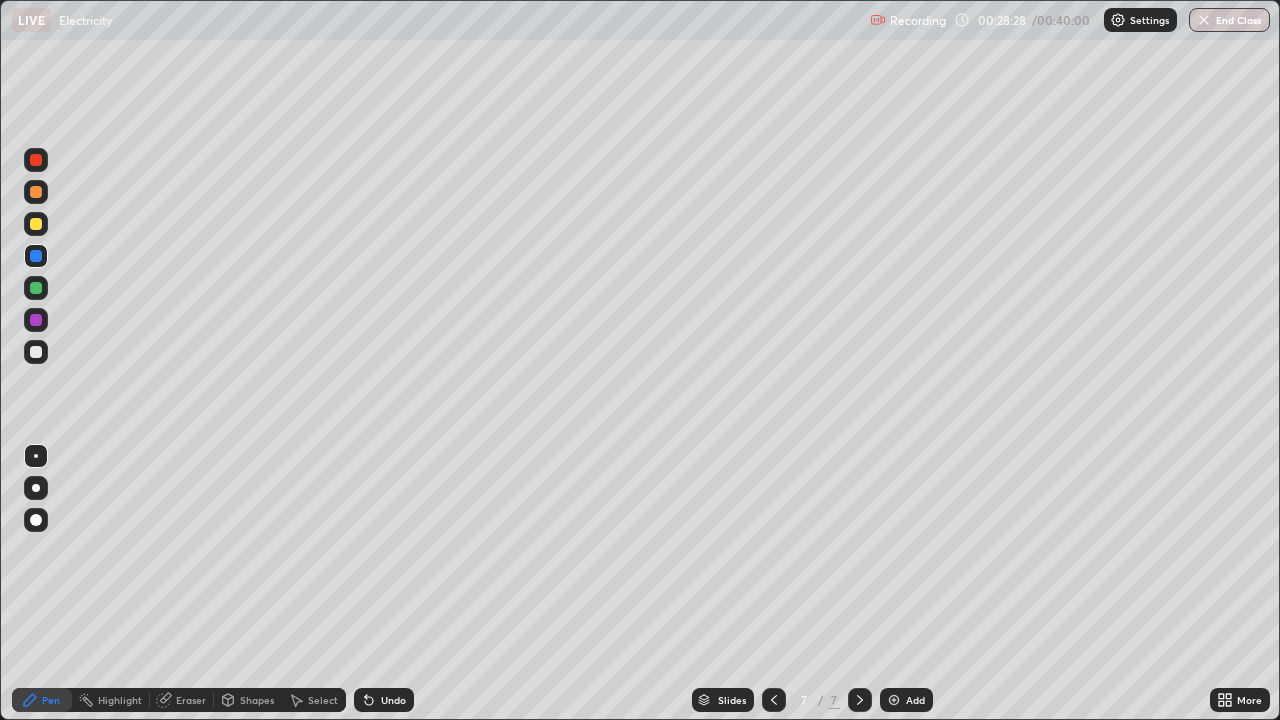 click at bounding box center (36, 160) 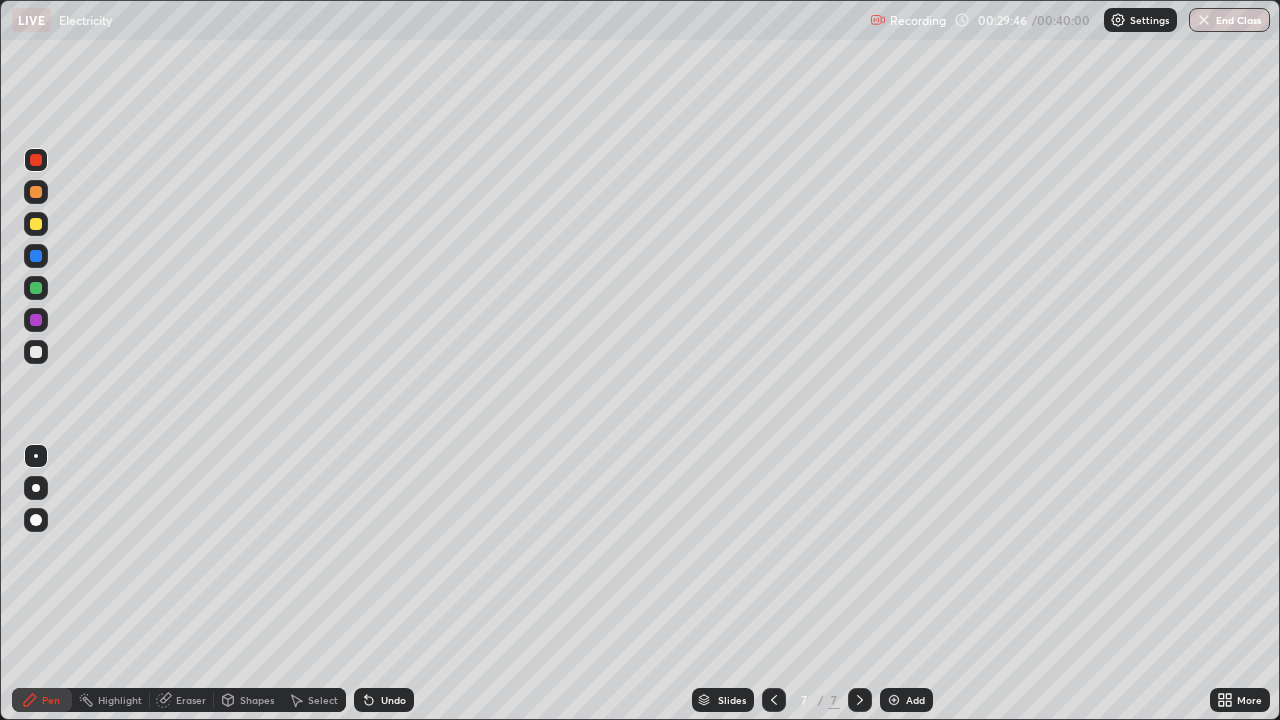 click on "Add" at bounding box center (906, 700) 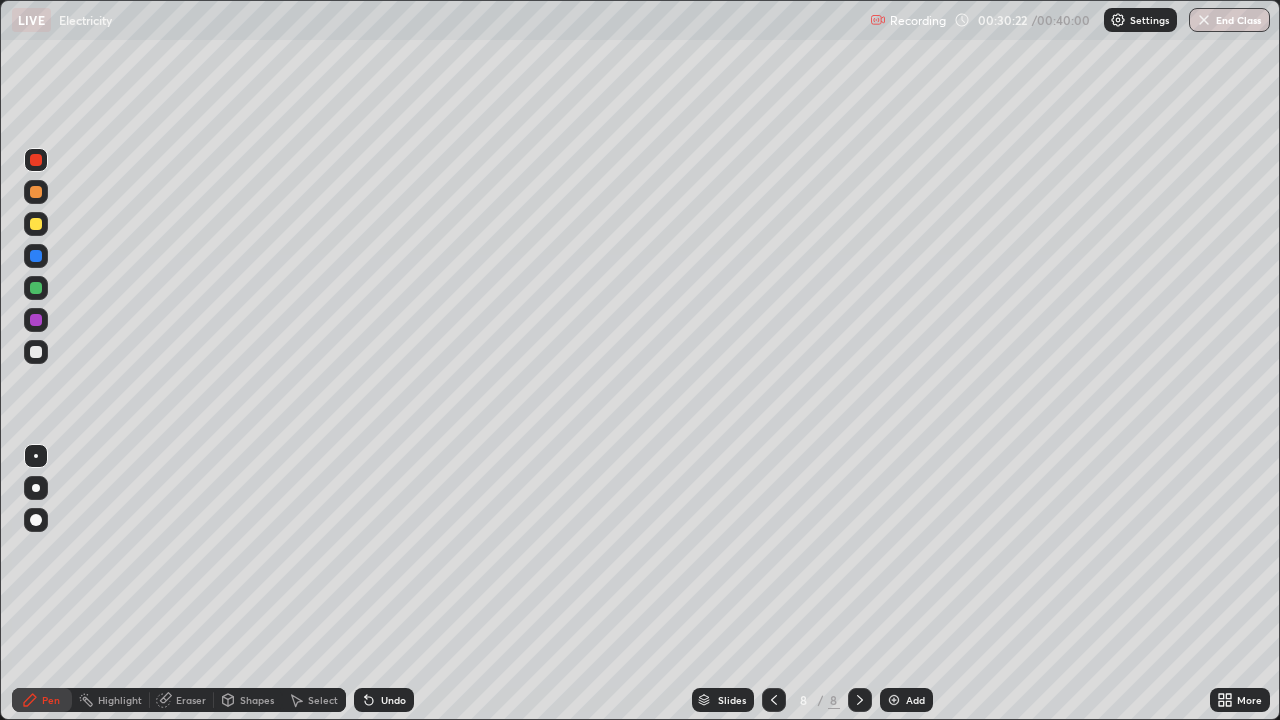 click at bounding box center [36, 224] 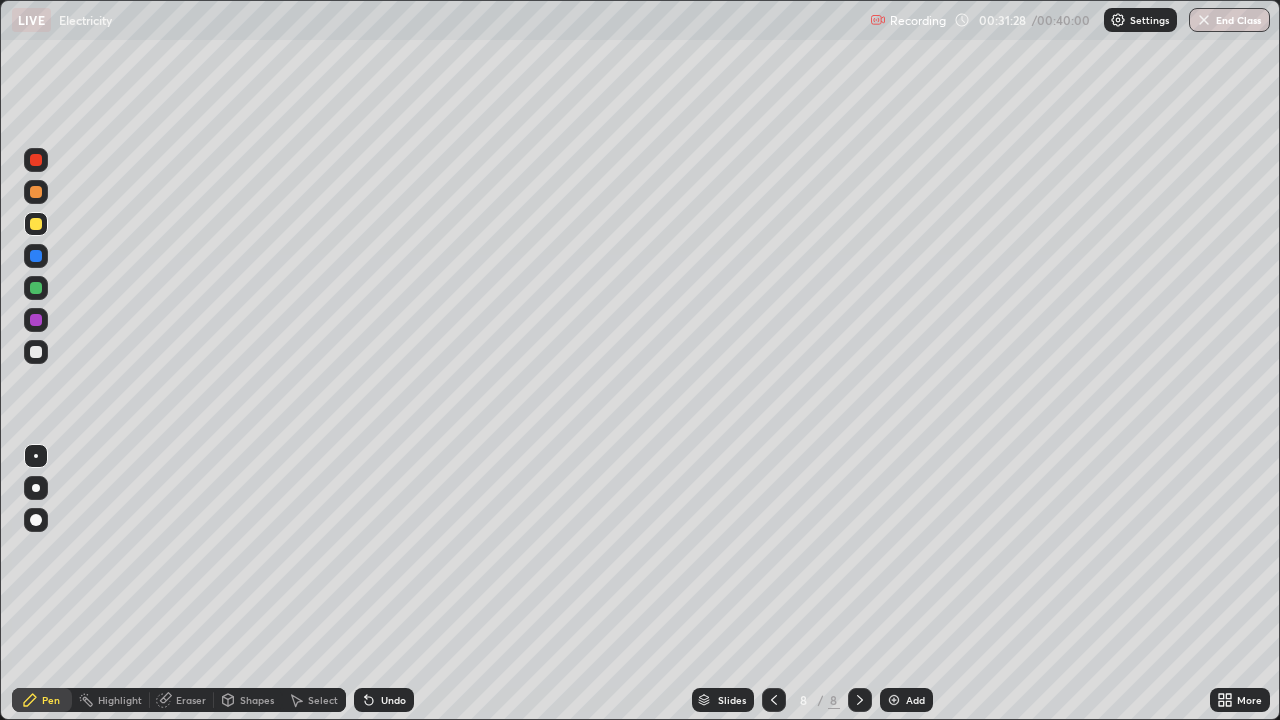 click at bounding box center [36, 256] 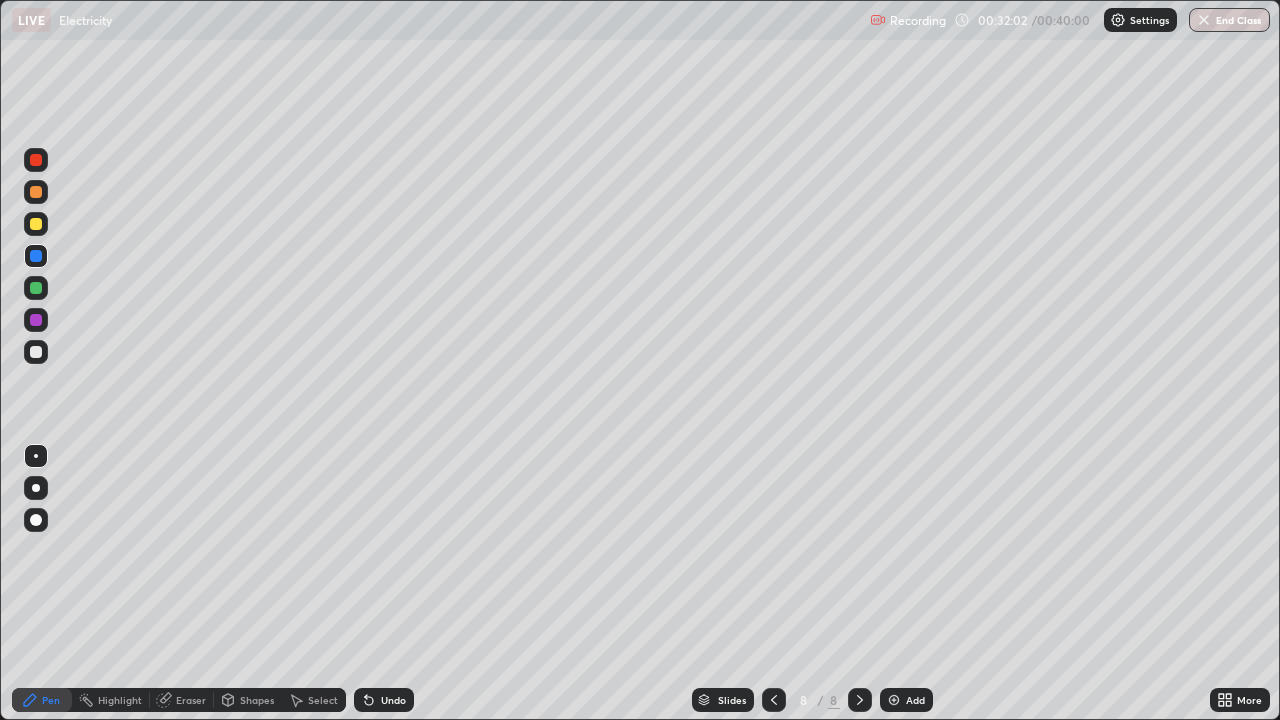click at bounding box center [36, 160] 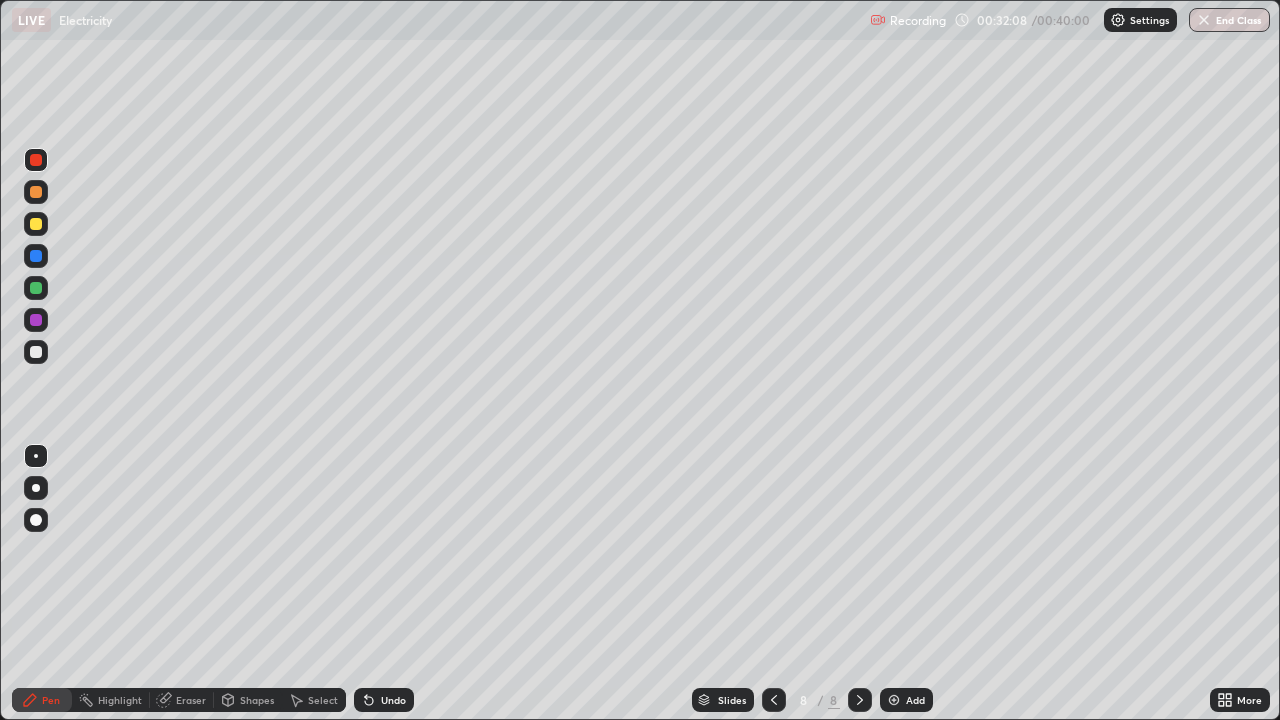 click at bounding box center [36, 192] 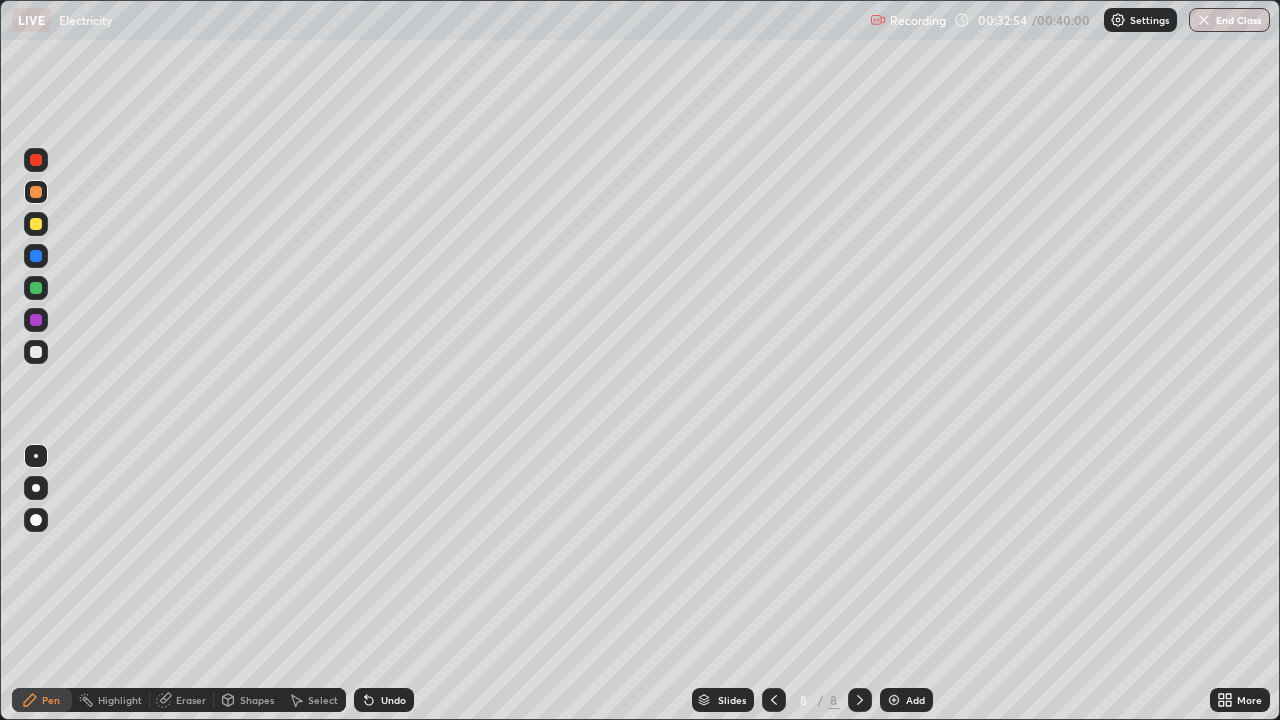 click 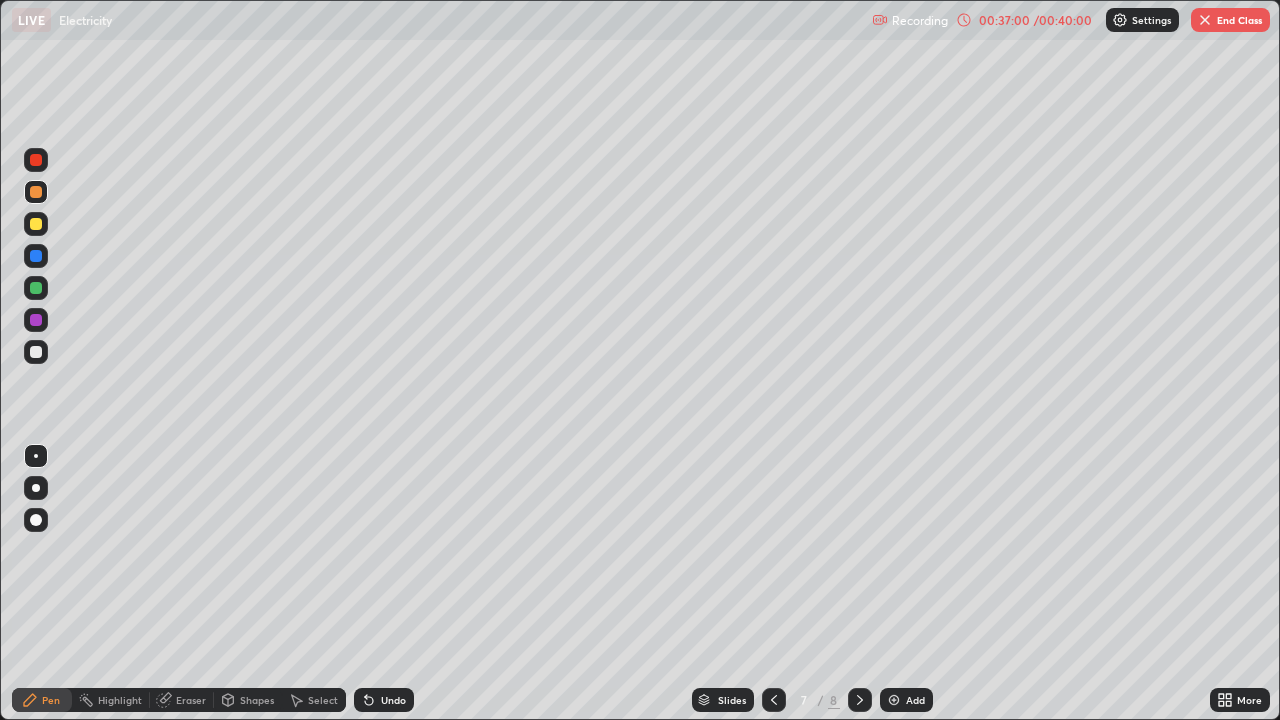 click at bounding box center (36, 288) 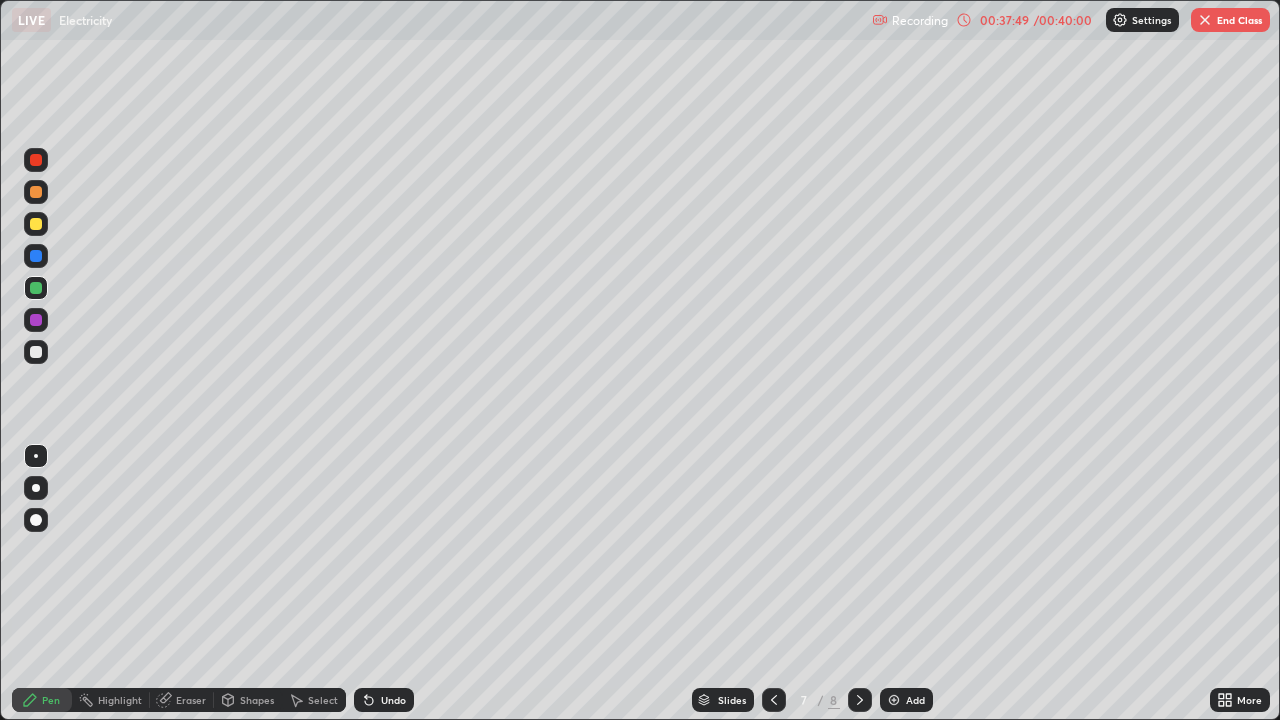 click on "Undo" at bounding box center [384, 700] 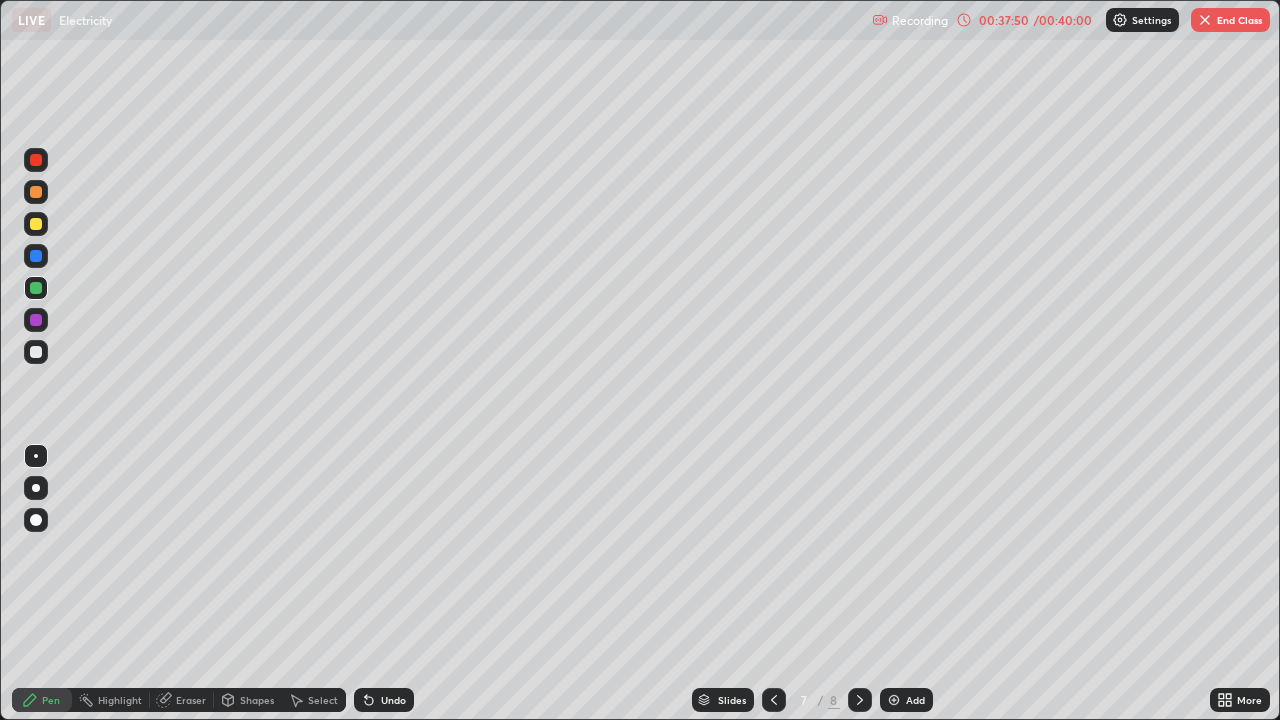 click on "Undo" at bounding box center [384, 700] 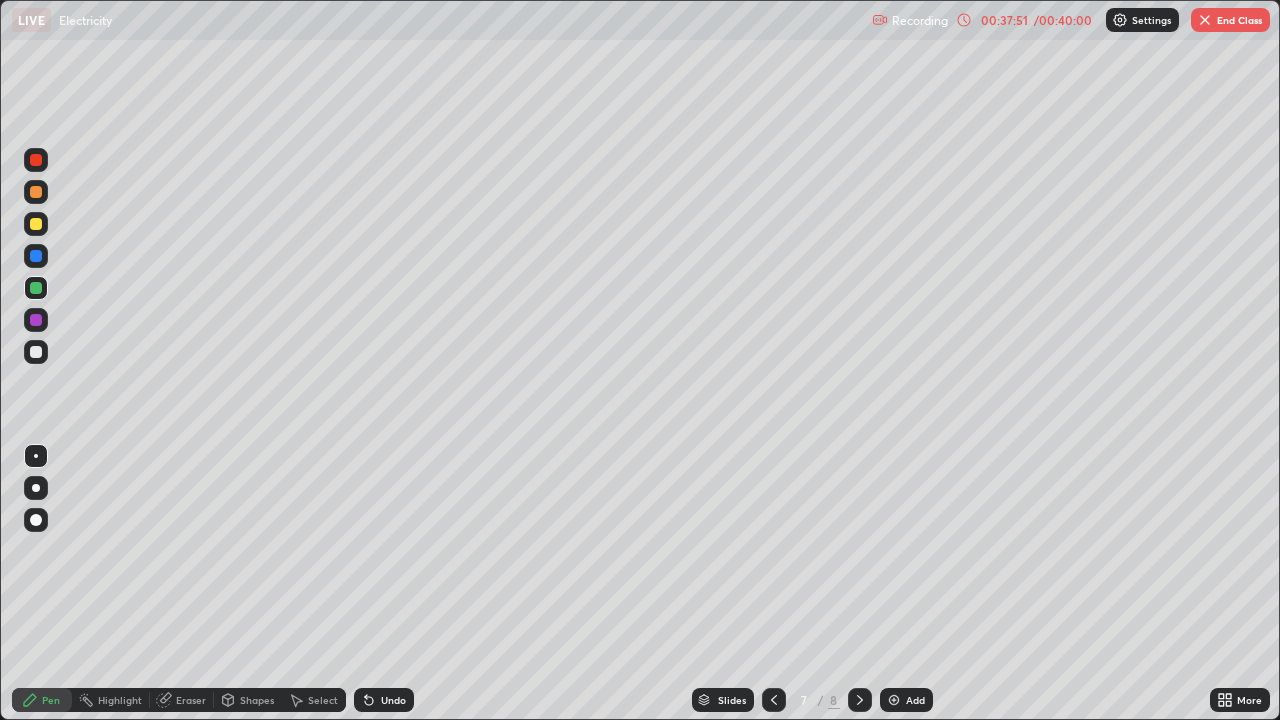 click on "Undo" at bounding box center (384, 700) 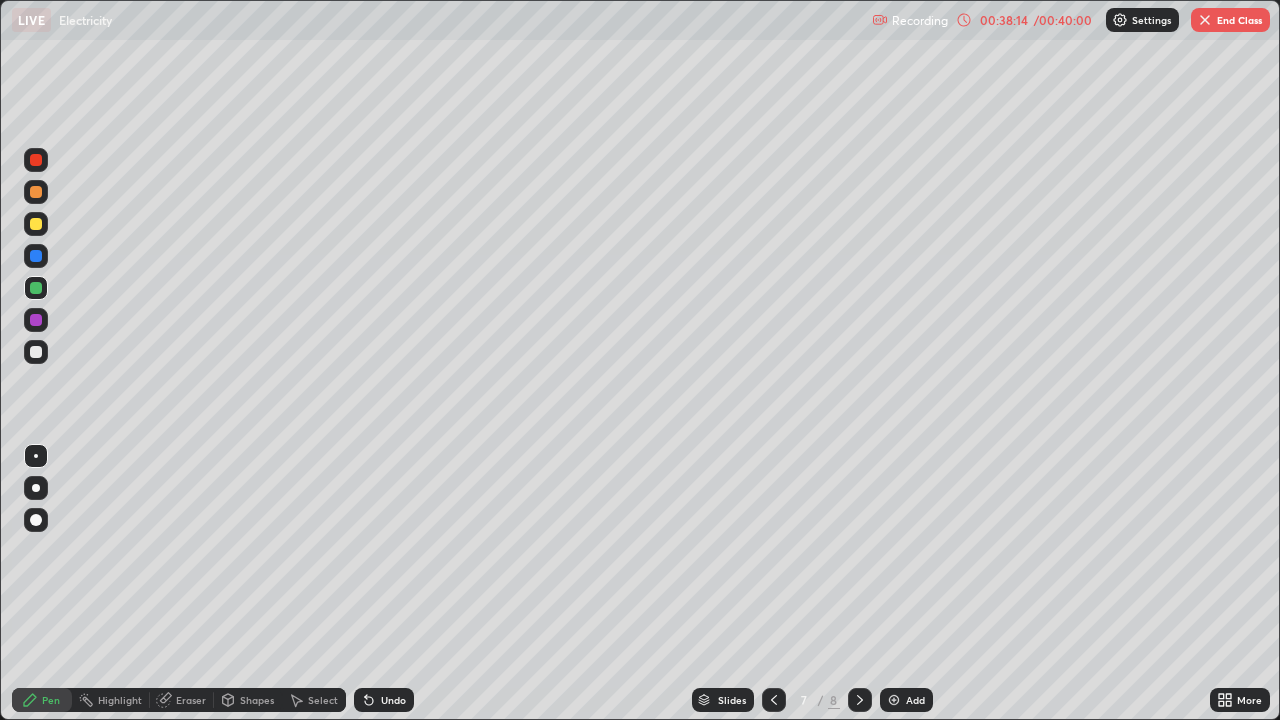 click on "Slides 7 / 8 Add" at bounding box center (812, 700) 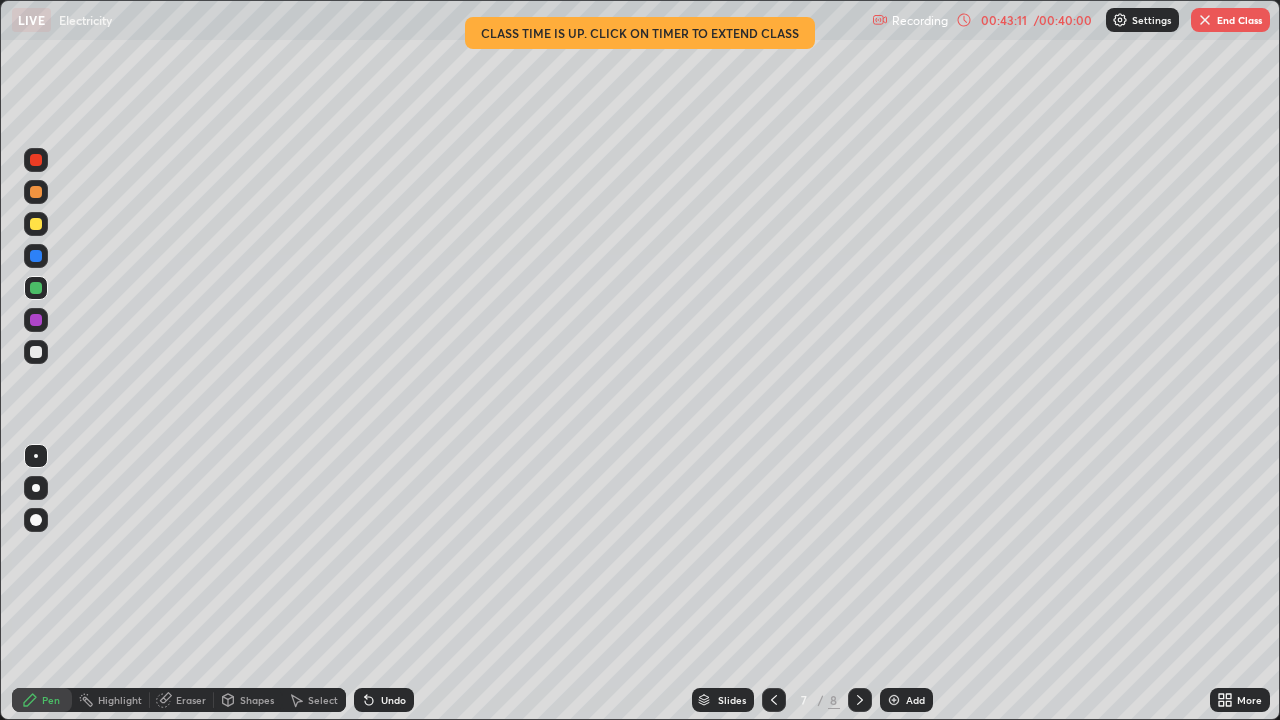 click on "End Class" at bounding box center [1230, 20] 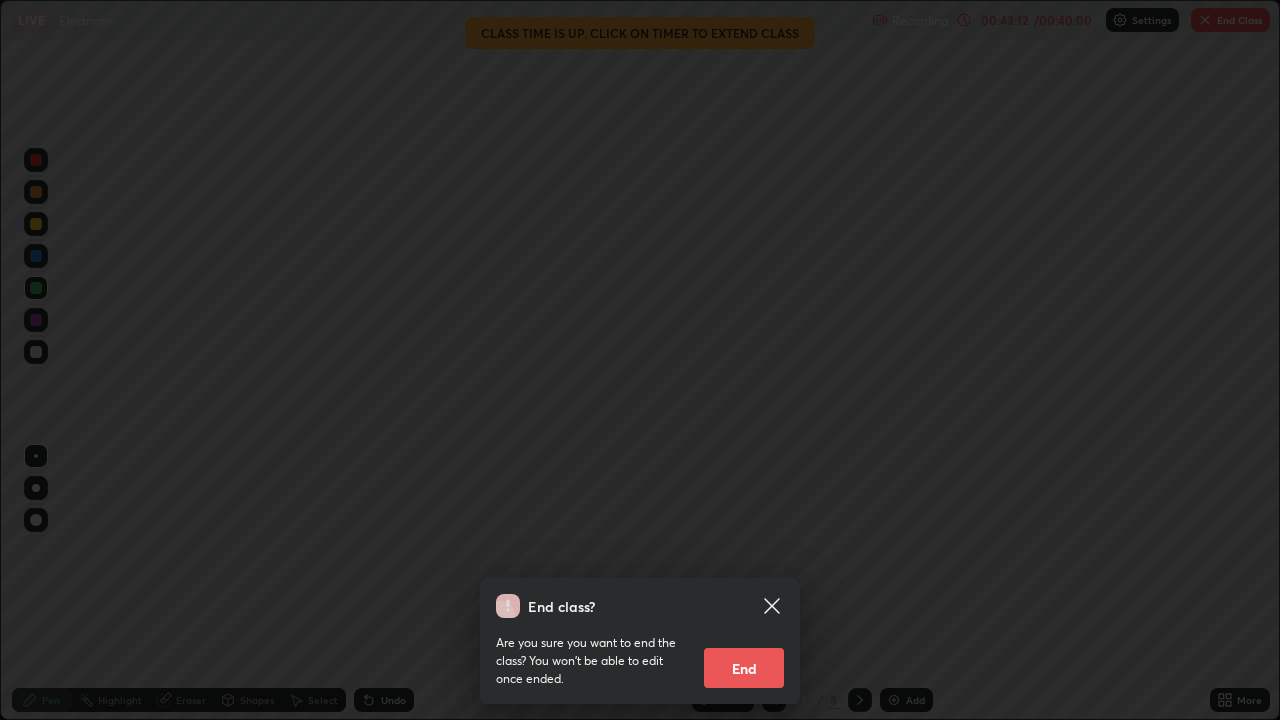 click on "End" at bounding box center [744, 668] 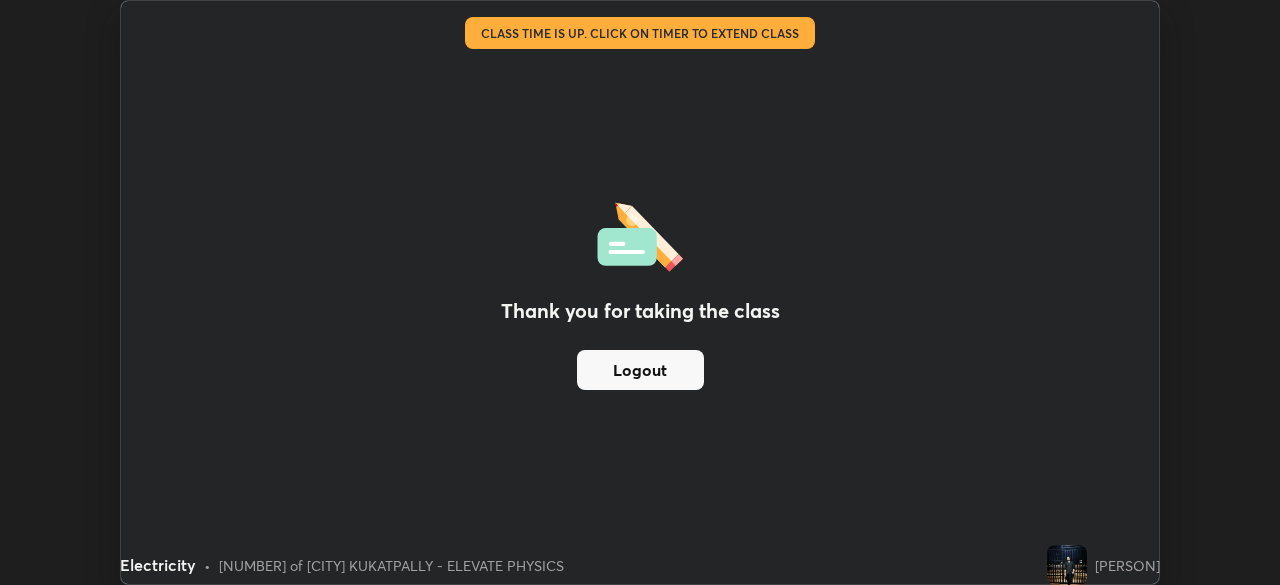 scroll, scrollTop: 585, scrollLeft: 1280, axis: both 